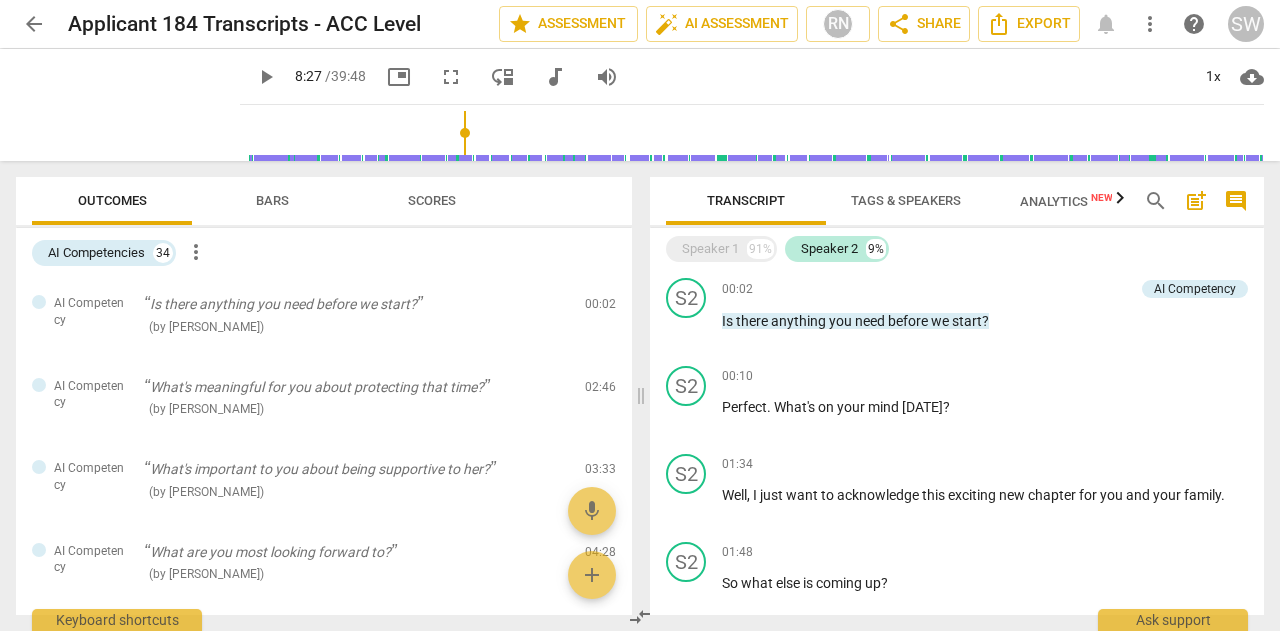 scroll, scrollTop: 0, scrollLeft: 0, axis: both 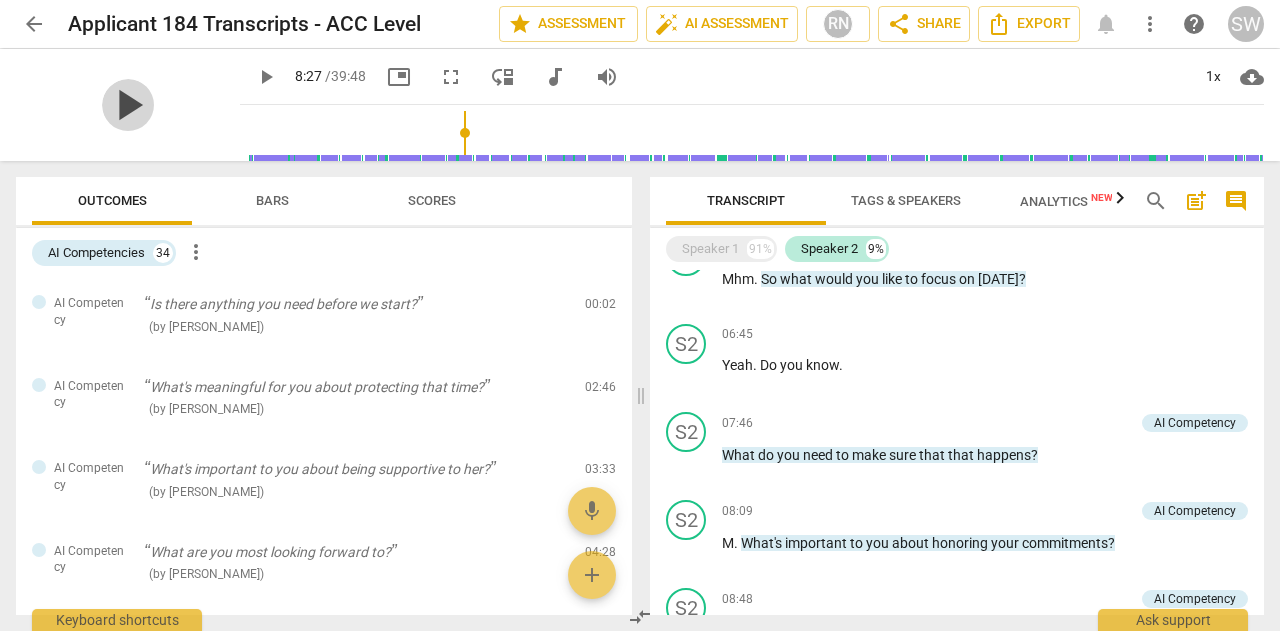 click on "play_arrow" at bounding box center (128, 105) 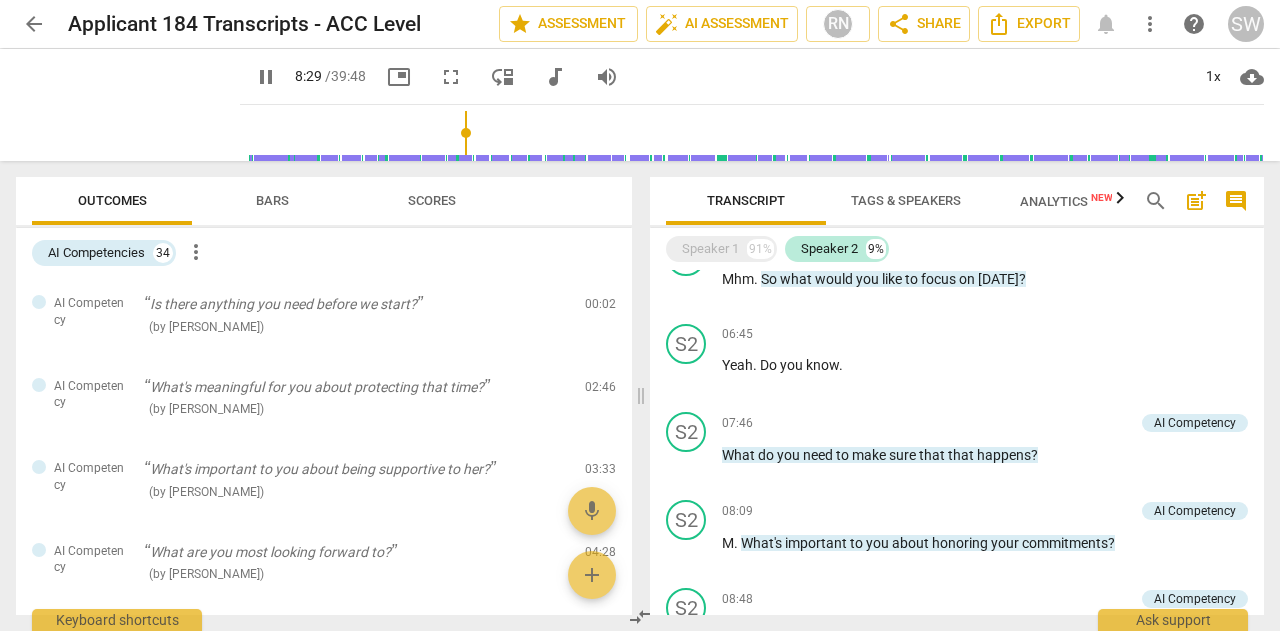 scroll, scrollTop: 0, scrollLeft: 0, axis: both 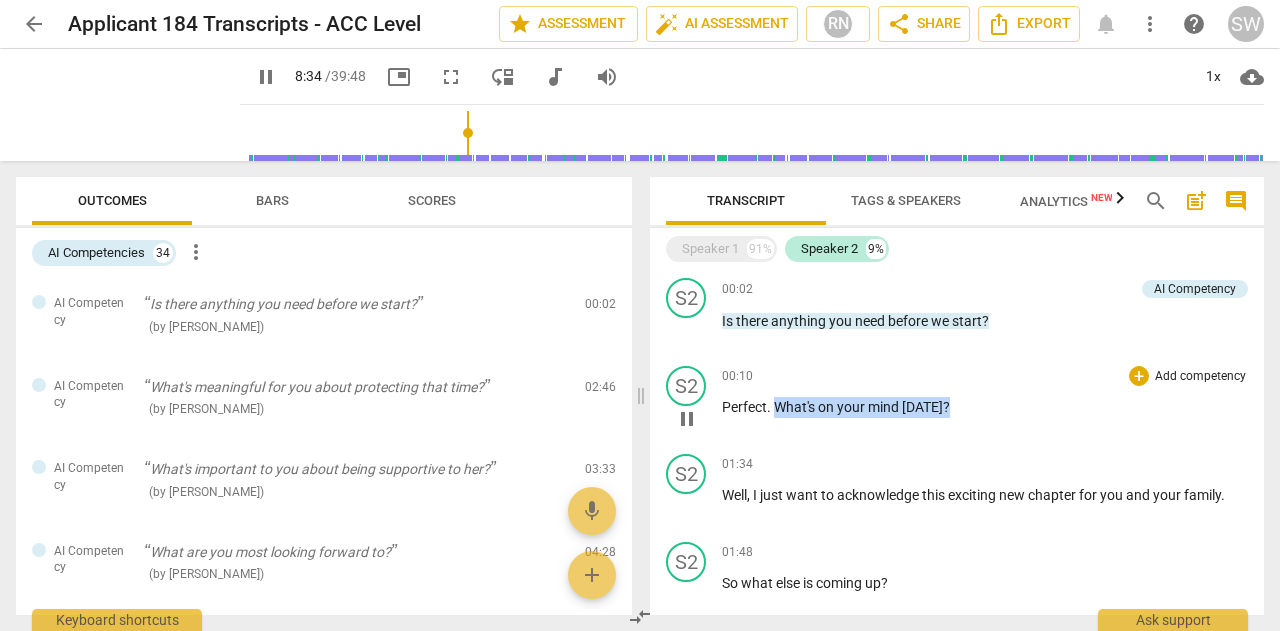 drag, startPoint x: 773, startPoint y: 403, endPoint x: 974, endPoint y: 403, distance: 201 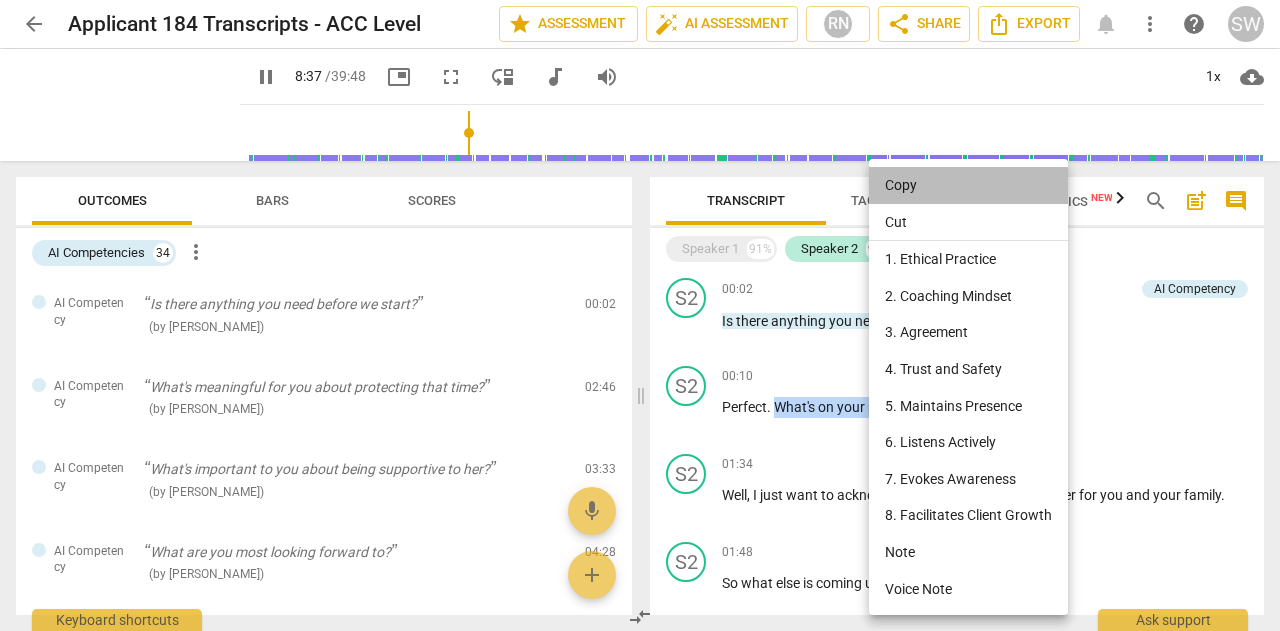 click on "Copy" at bounding box center [968, 185] 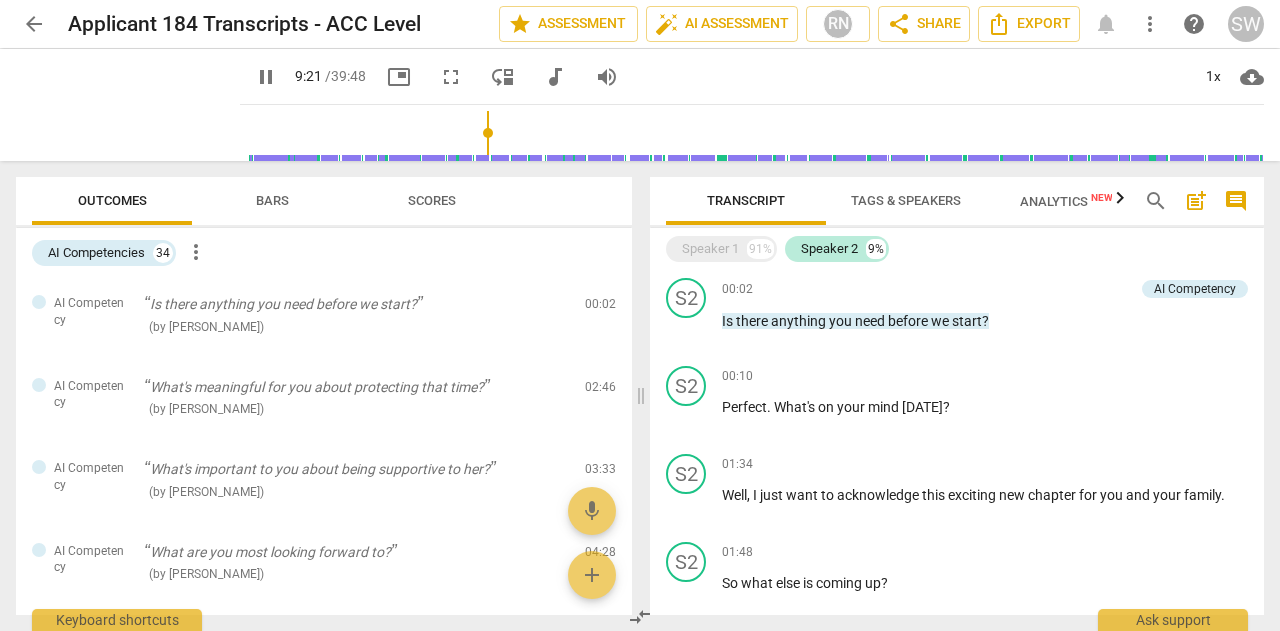 scroll, scrollTop: 1098, scrollLeft: 0, axis: vertical 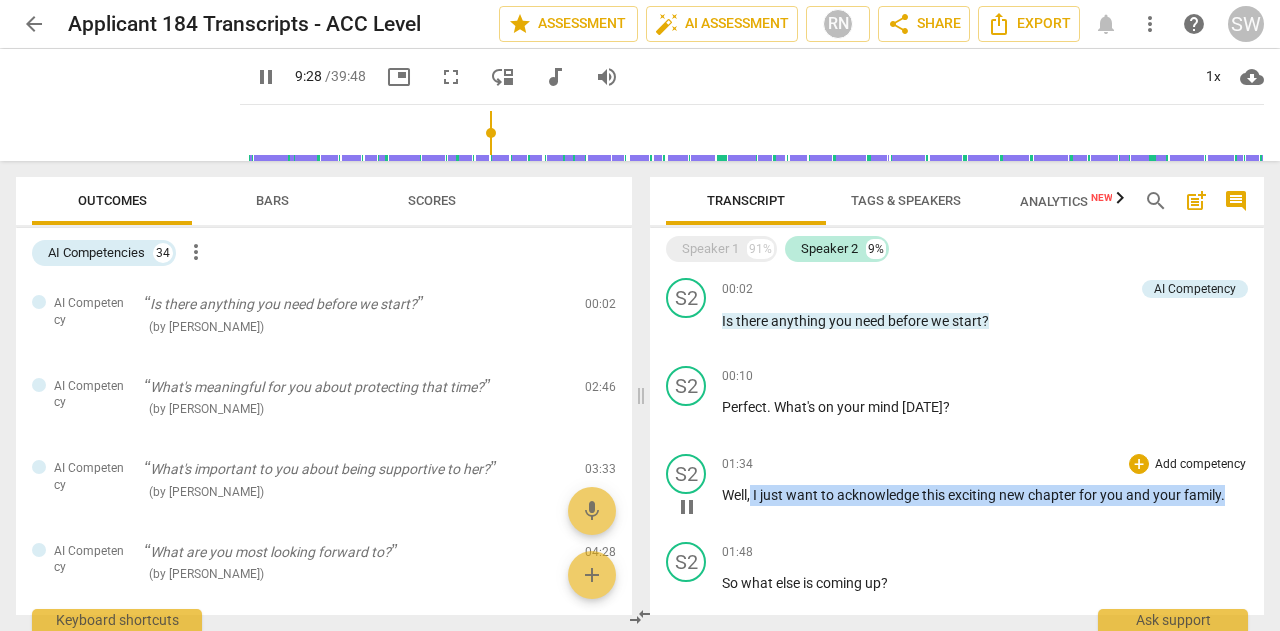 drag, startPoint x: 752, startPoint y: 496, endPoint x: 1227, endPoint y: 492, distance: 475.01685 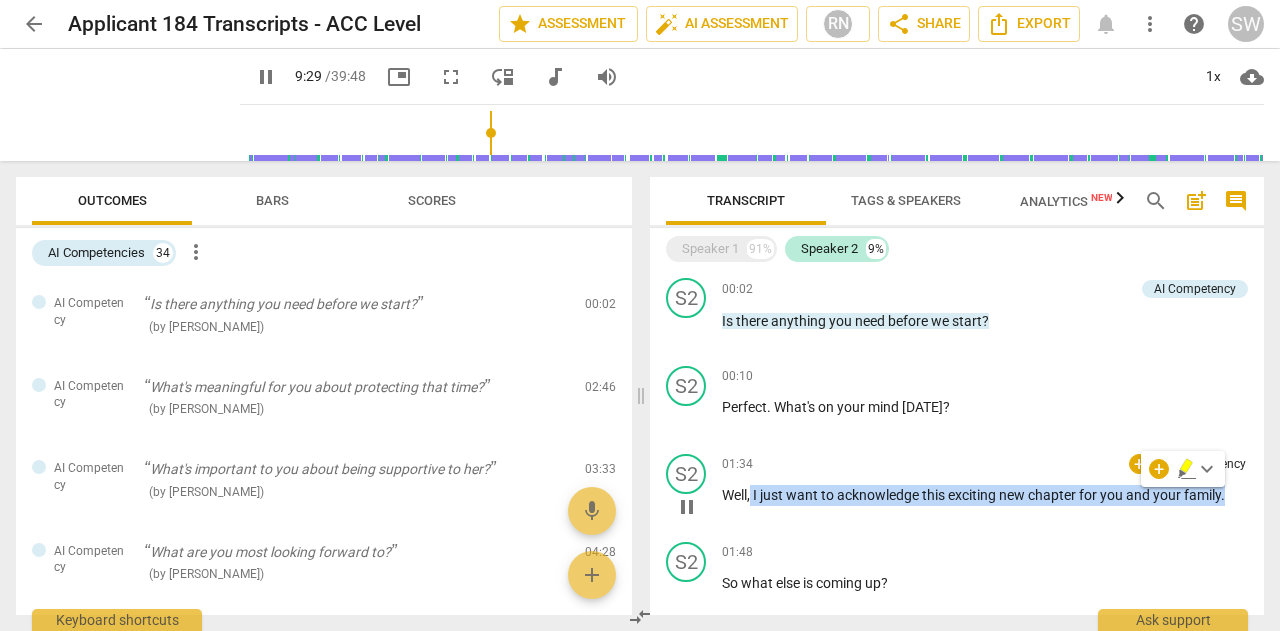 click on "exciting" at bounding box center [973, 495] 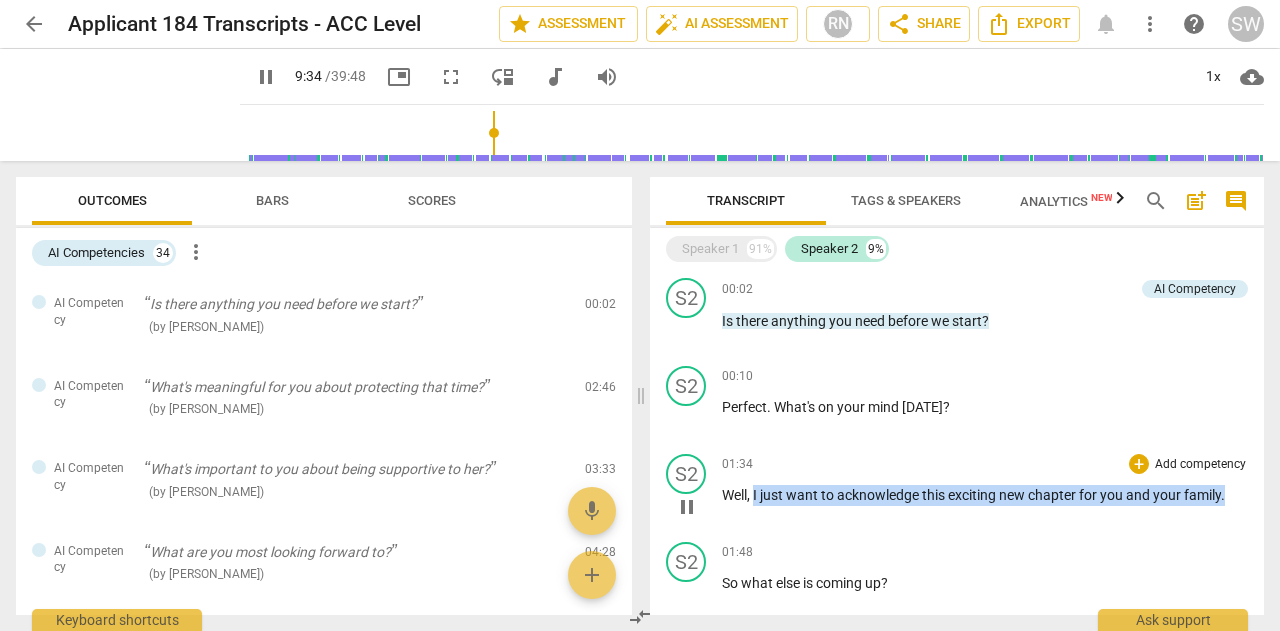 drag, startPoint x: 754, startPoint y: 494, endPoint x: 1248, endPoint y: 476, distance: 494.32782 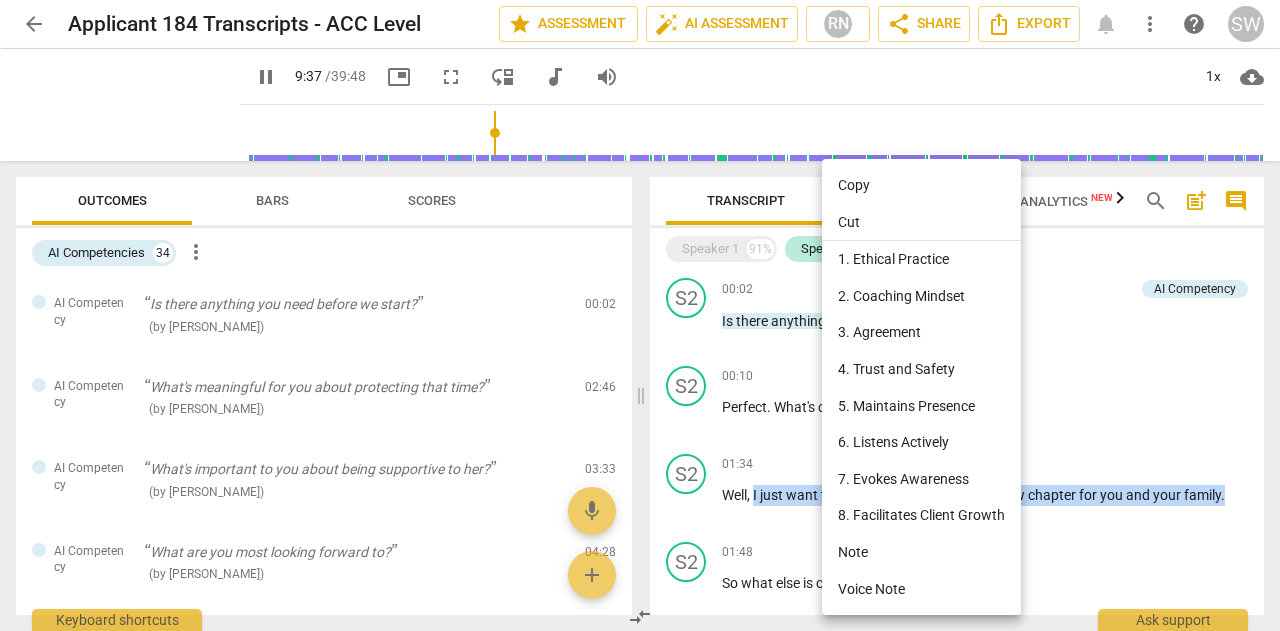 click on "Copy" at bounding box center [921, 185] 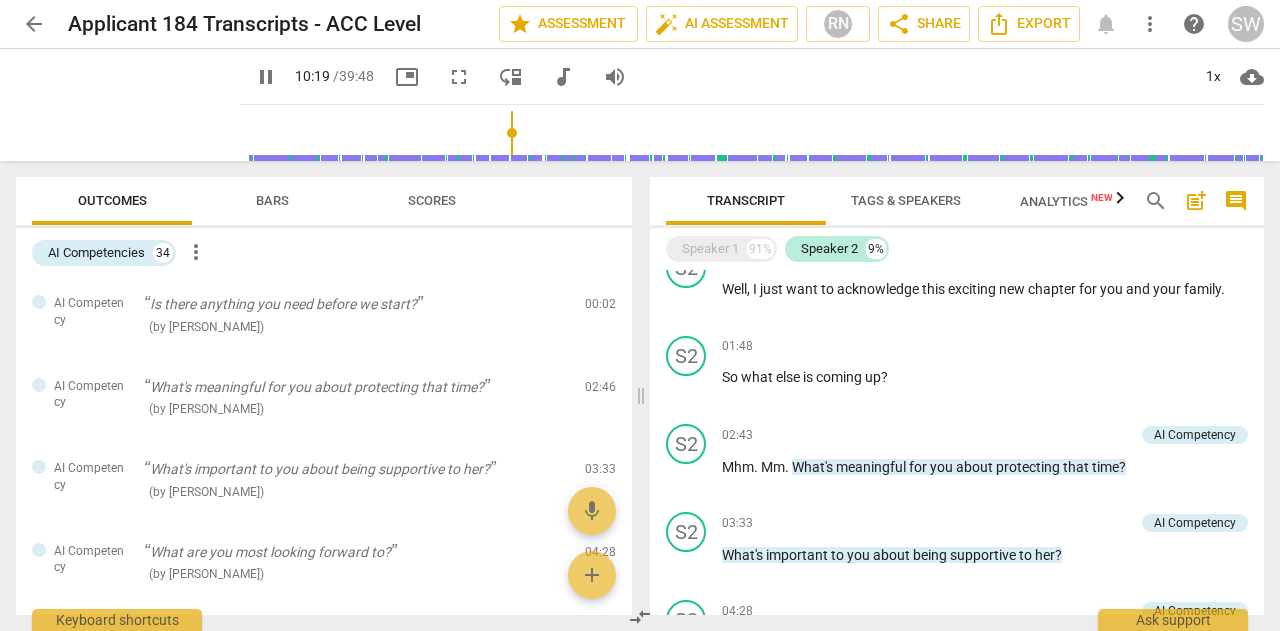 scroll, scrollTop: 214, scrollLeft: 0, axis: vertical 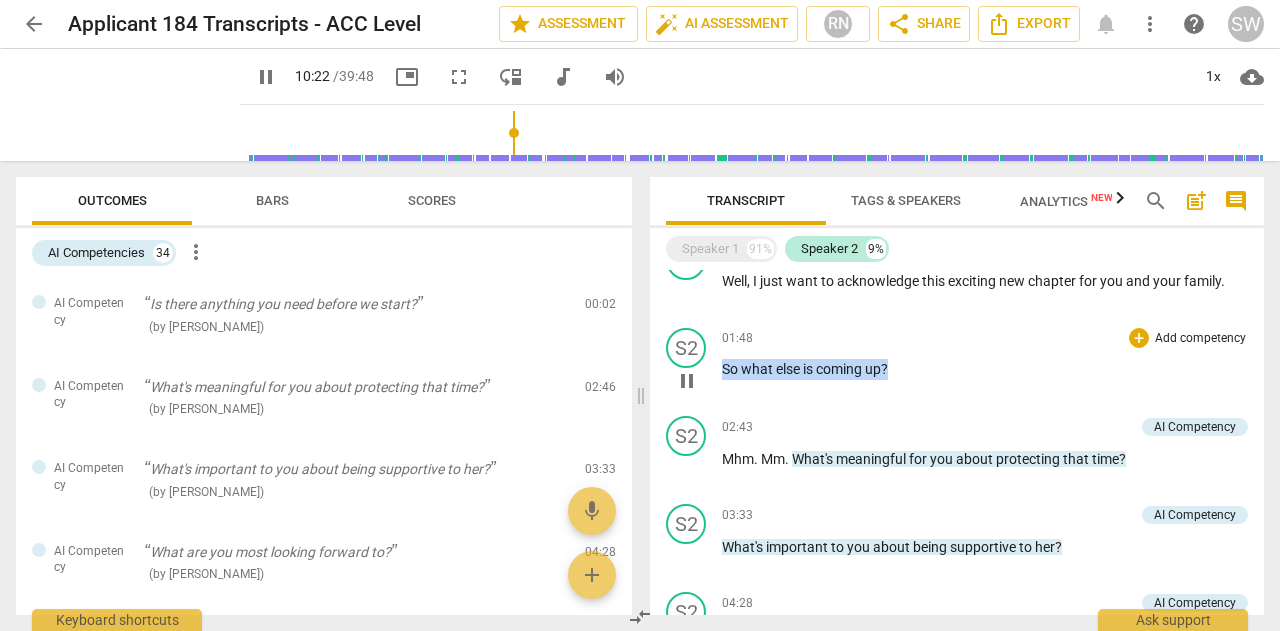 drag, startPoint x: 724, startPoint y: 367, endPoint x: 944, endPoint y: 359, distance: 220.1454 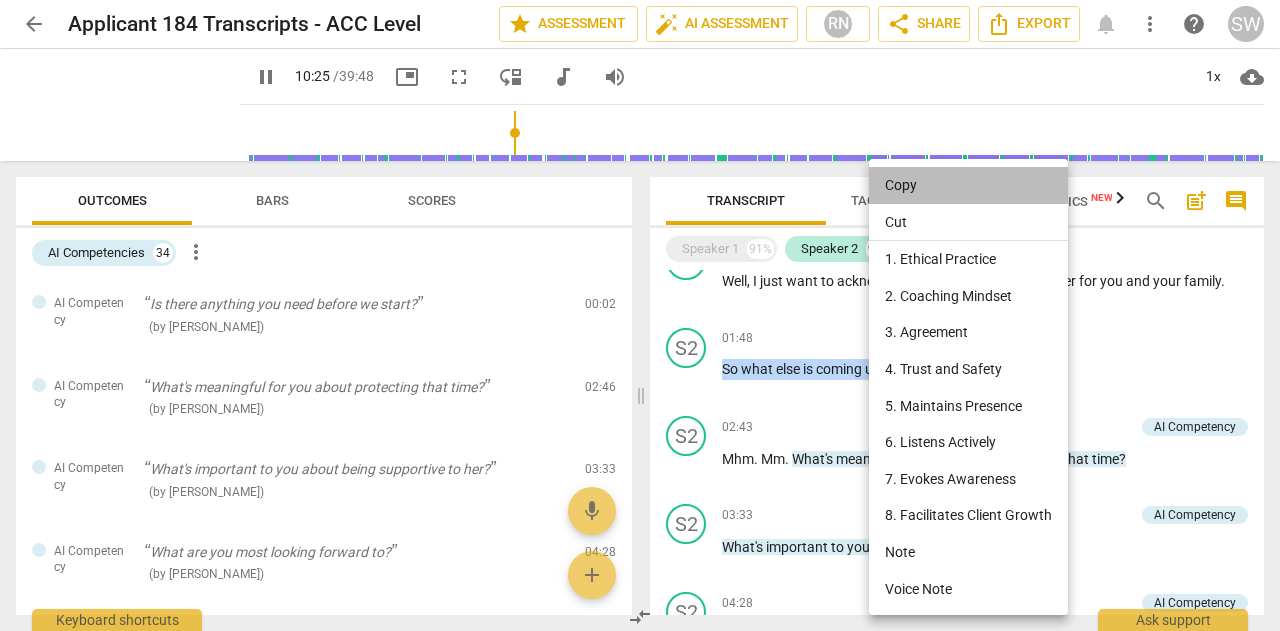 click on "Copy" at bounding box center (968, 185) 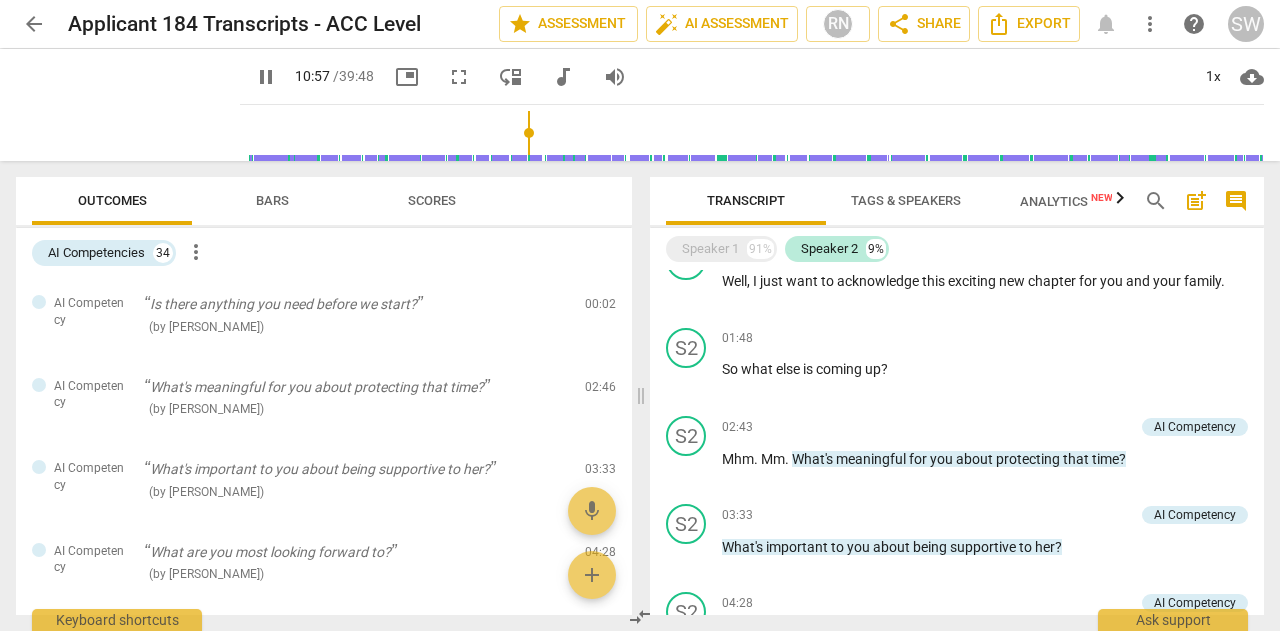 scroll, scrollTop: 1360, scrollLeft: 0, axis: vertical 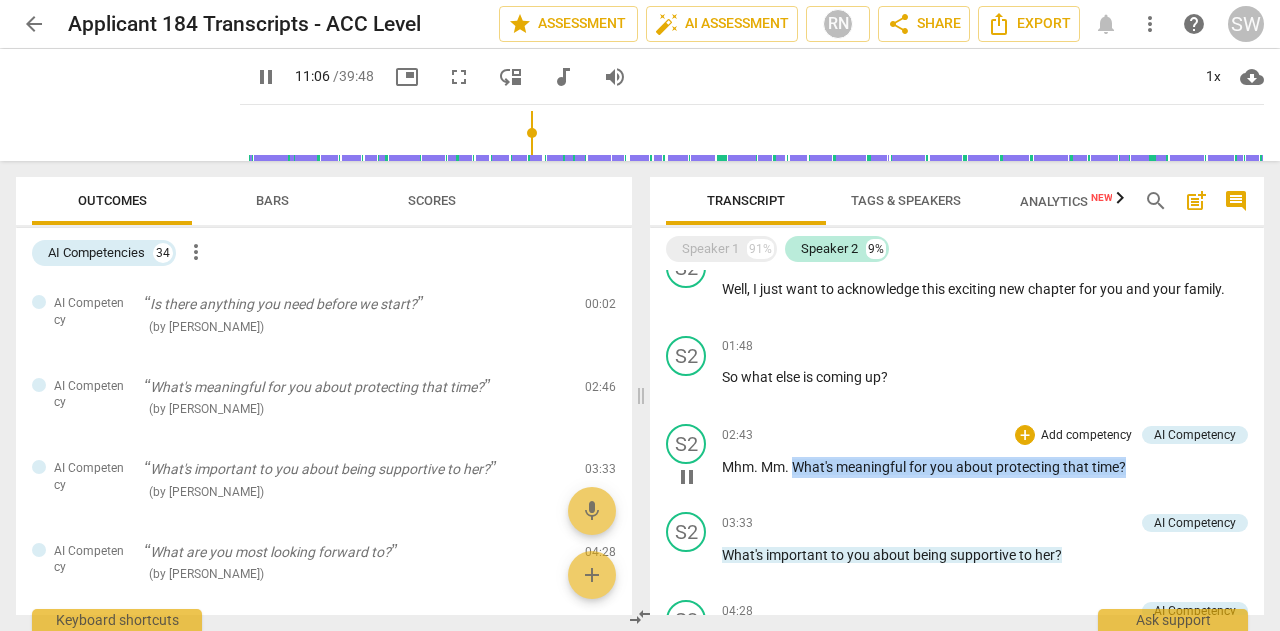 drag, startPoint x: 794, startPoint y: 463, endPoint x: 1141, endPoint y: 461, distance: 347.00577 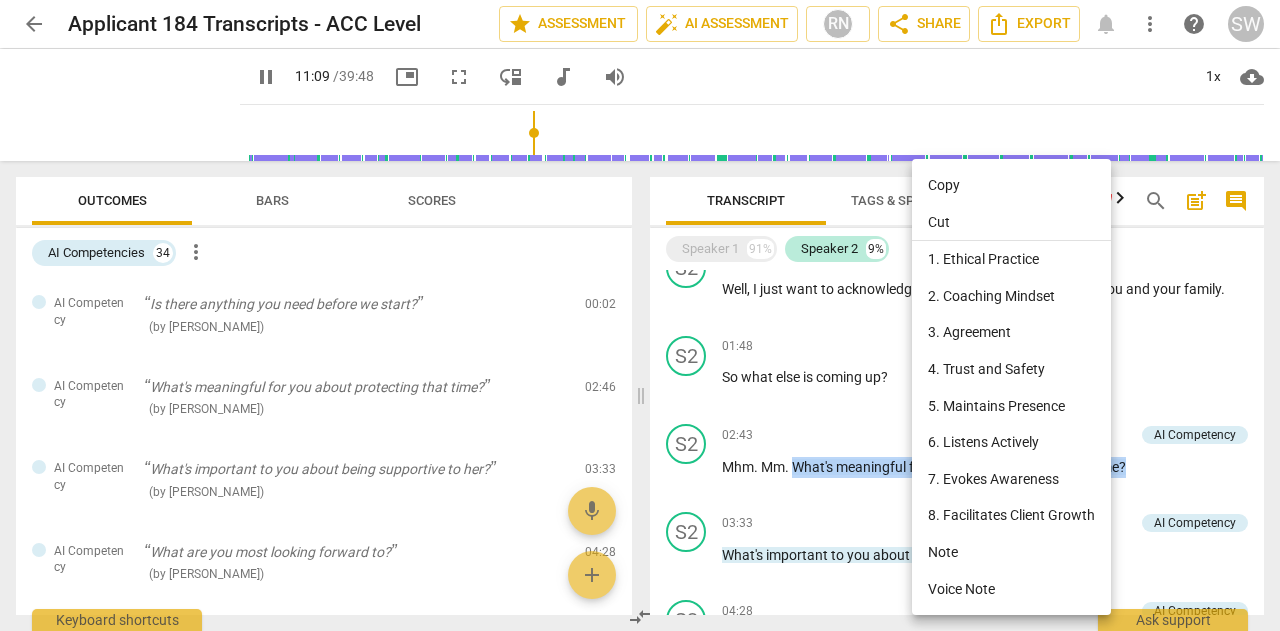 click on "Copy" at bounding box center [1011, 185] 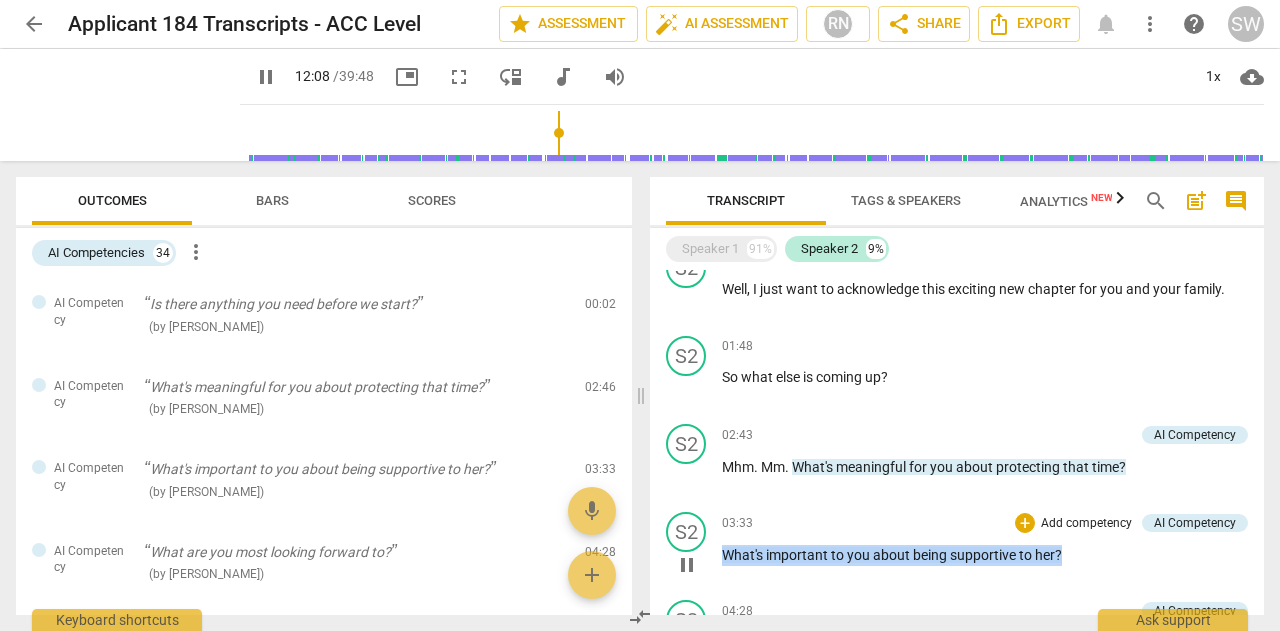 drag, startPoint x: 724, startPoint y: 559, endPoint x: 1072, endPoint y: 559, distance: 348 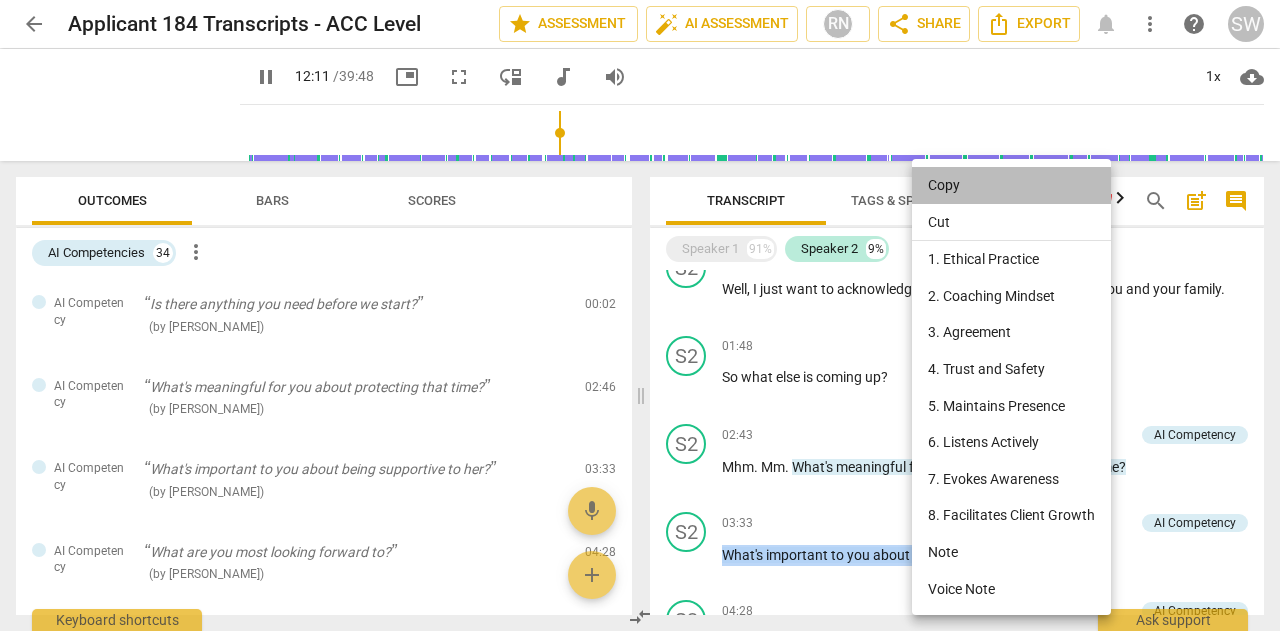 click on "Copy" at bounding box center (1011, 185) 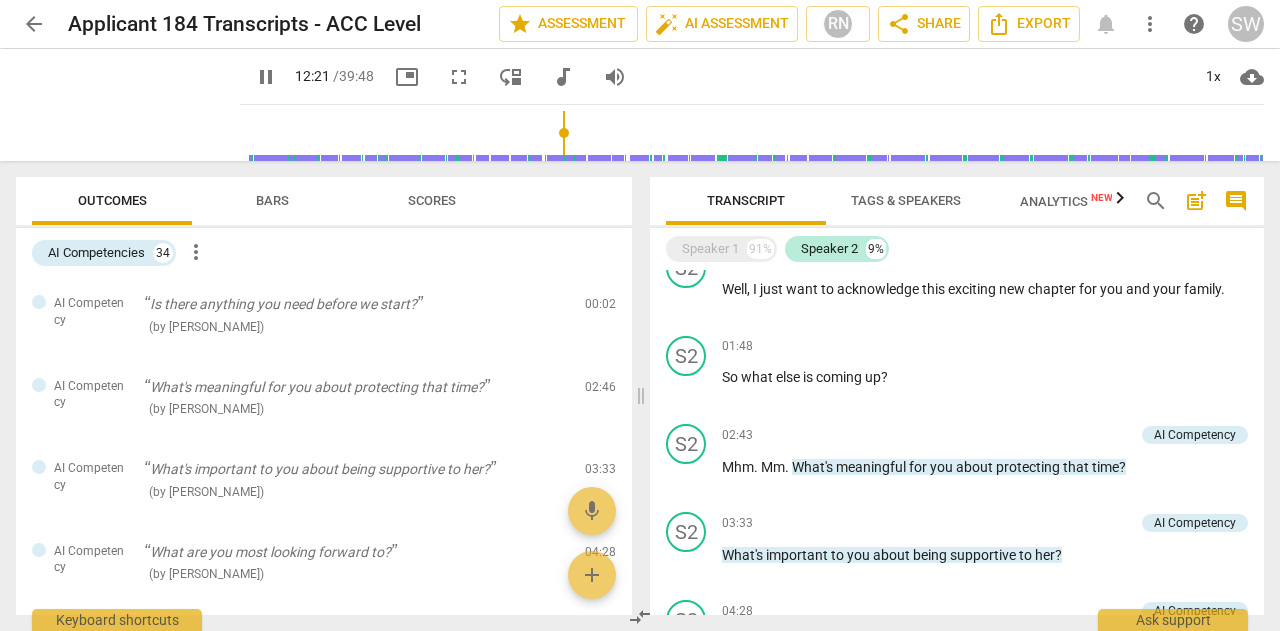 scroll, scrollTop: 1536, scrollLeft: 0, axis: vertical 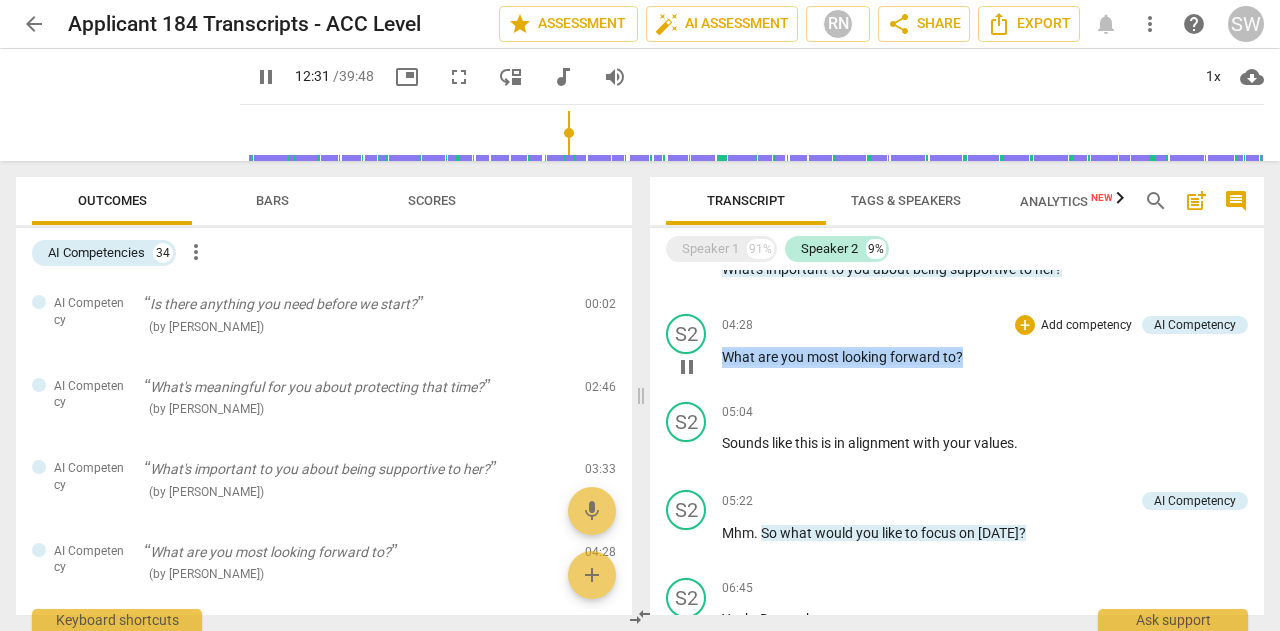 drag, startPoint x: 724, startPoint y: 360, endPoint x: 1009, endPoint y: 332, distance: 286.37213 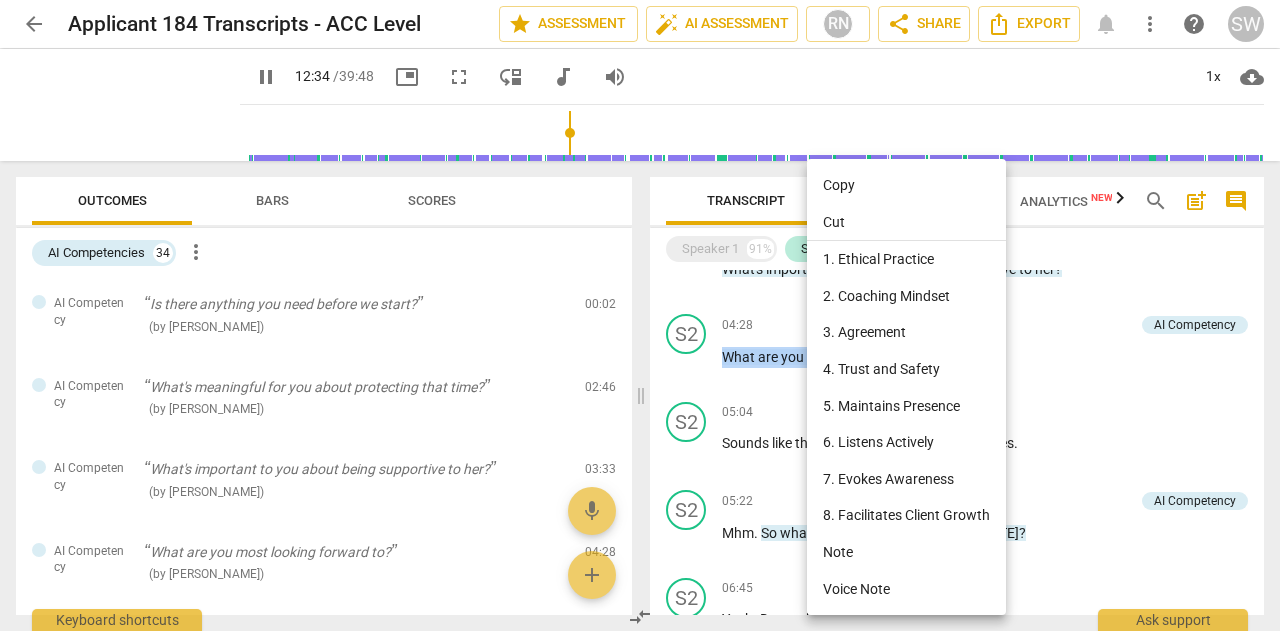 click on "Copy" at bounding box center (906, 185) 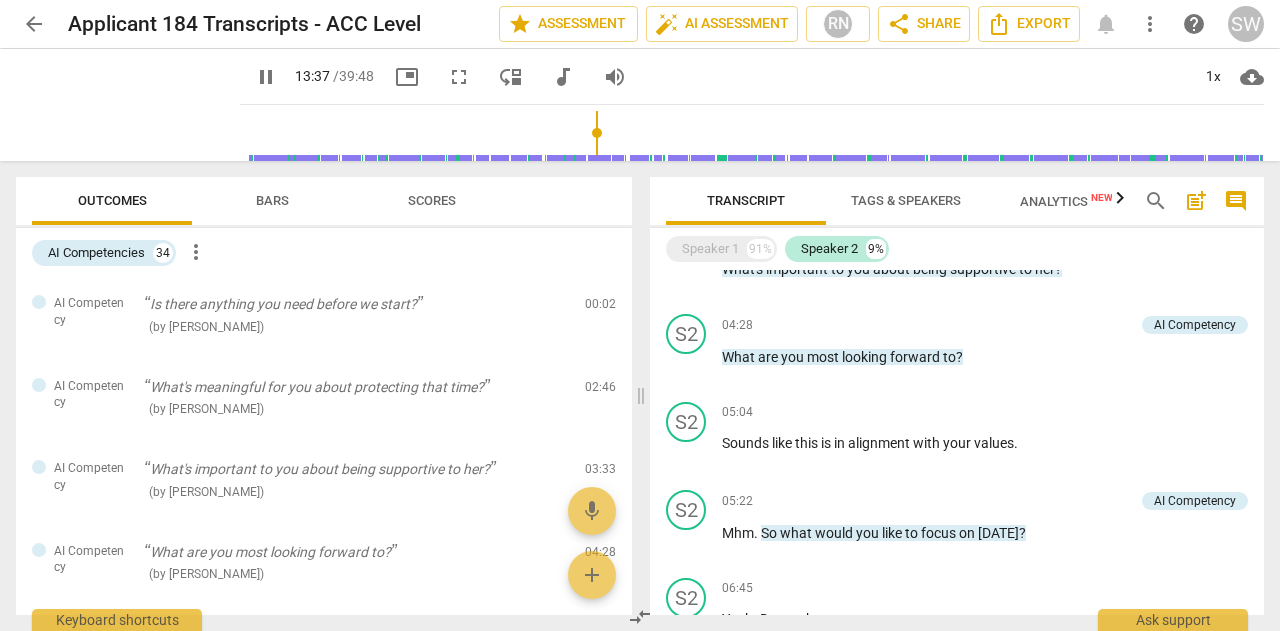 scroll, scrollTop: 1626, scrollLeft: 0, axis: vertical 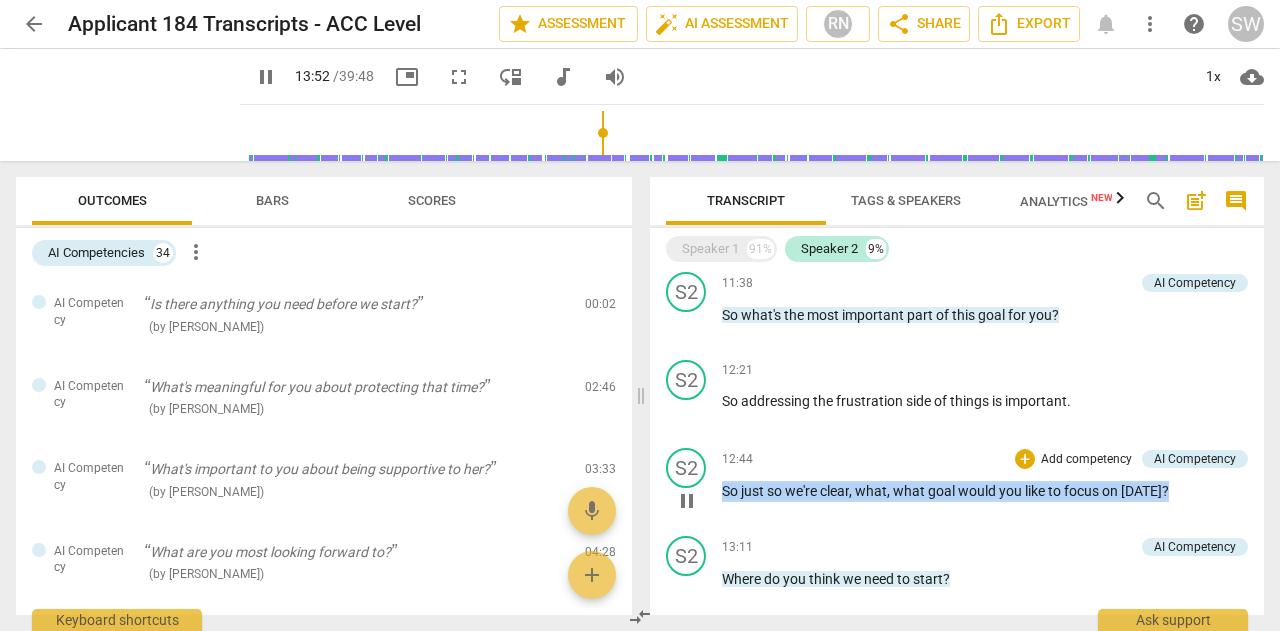 drag, startPoint x: 722, startPoint y: 491, endPoint x: 1172, endPoint y: 501, distance: 450.11108 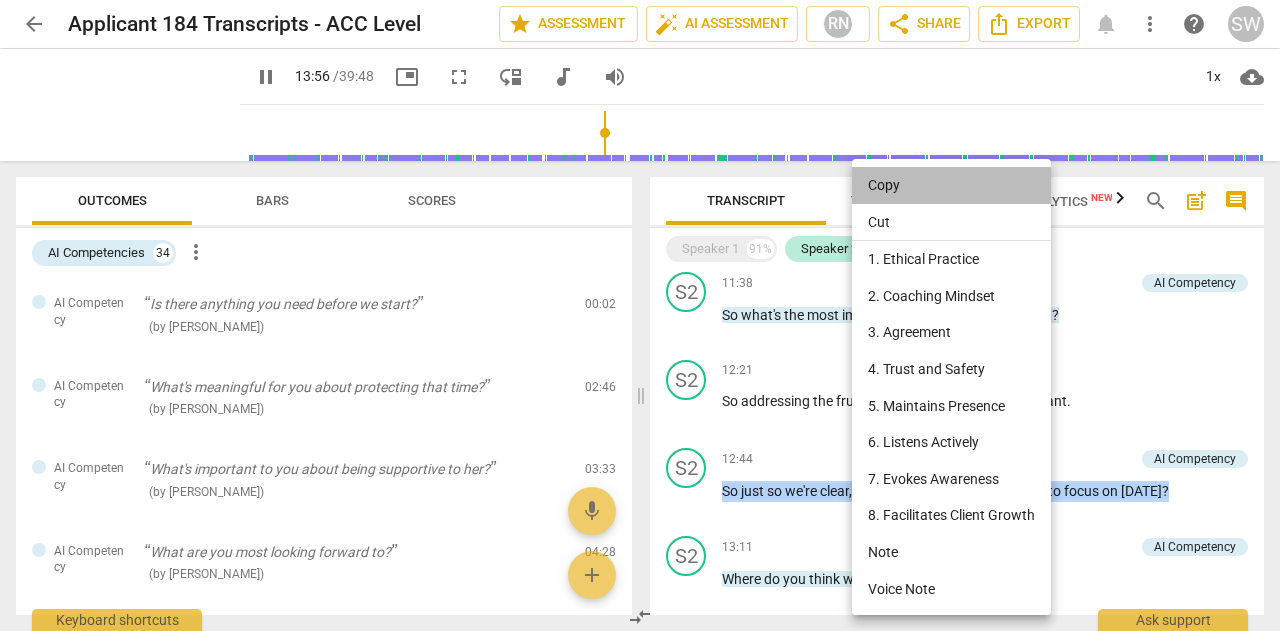click on "Copy" at bounding box center (951, 185) 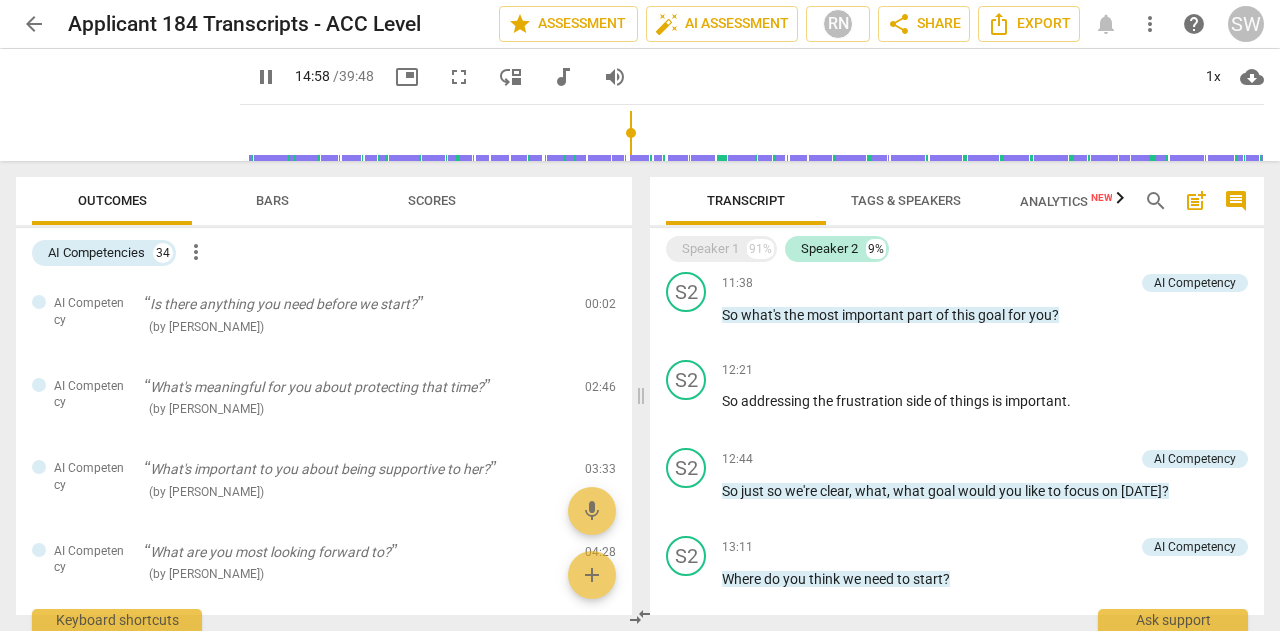 scroll, scrollTop: 1800, scrollLeft: 0, axis: vertical 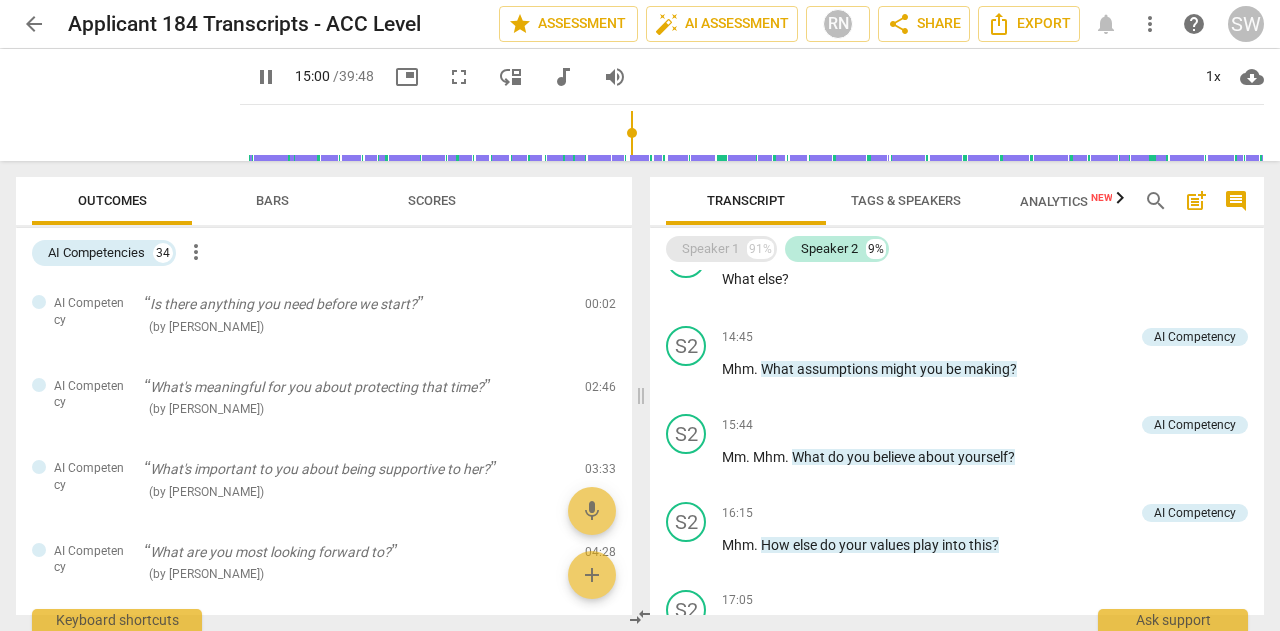 click on "Speaker 1" at bounding box center [710, 249] 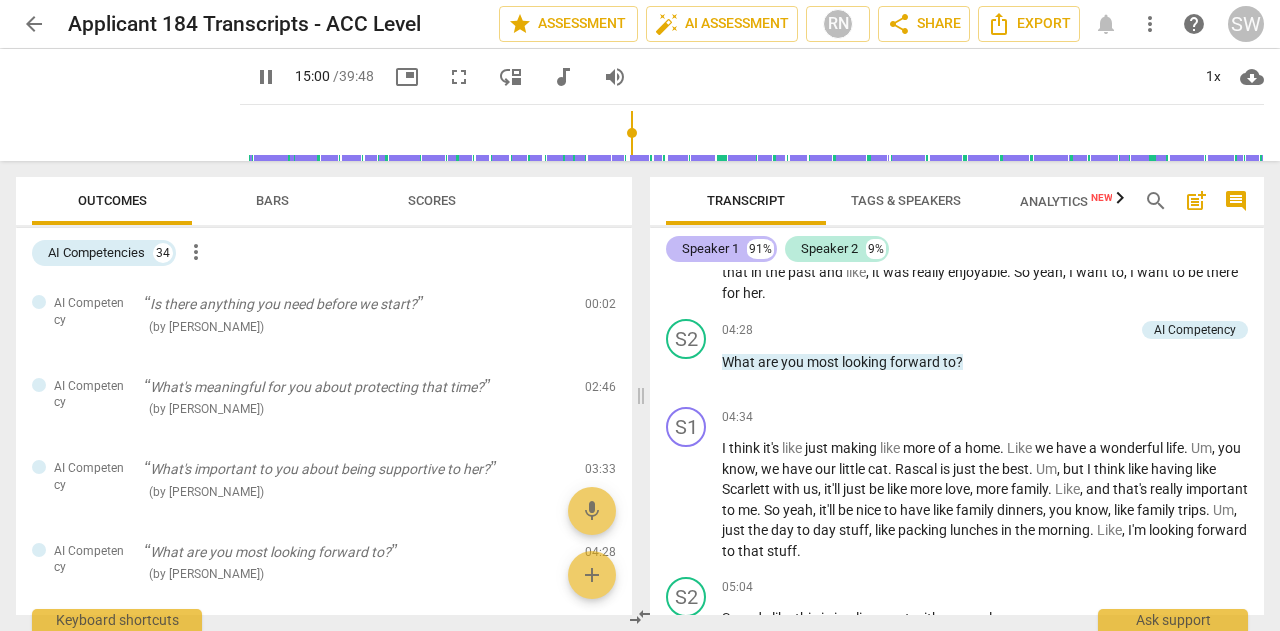 scroll, scrollTop: 5740, scrollLeft: 0, axis: vertical 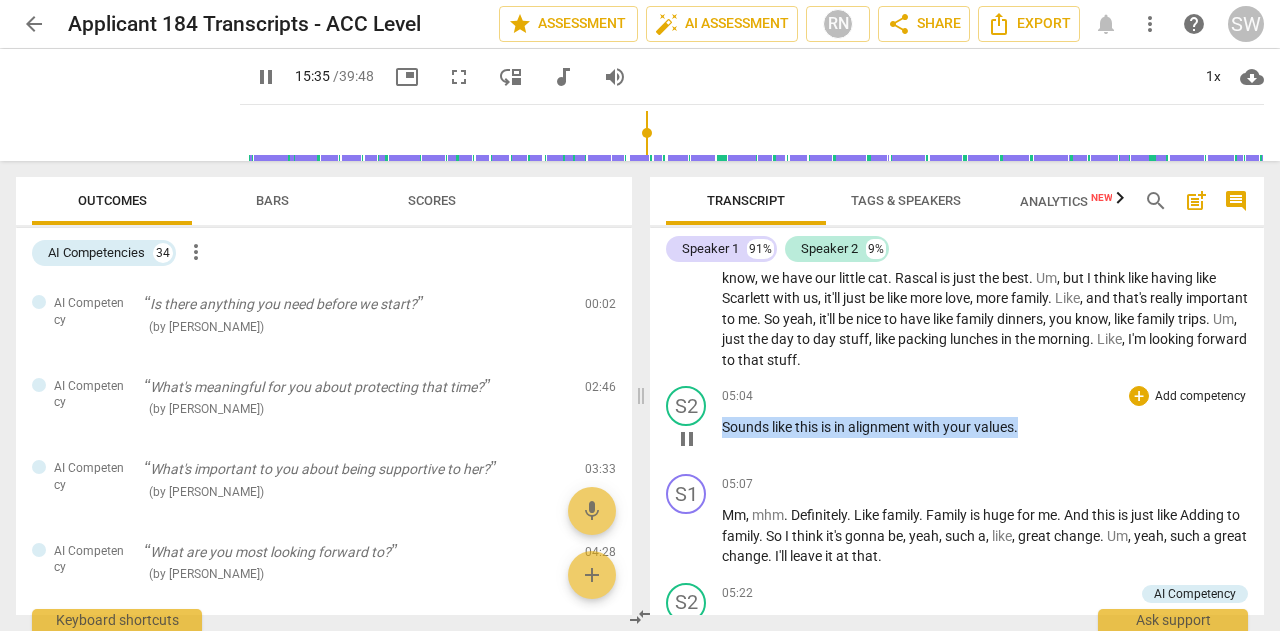 drag, startPoint x: 722, startPoint y: 447, endPoint x: 1070, endPoint y: 440, distance: 348.0704 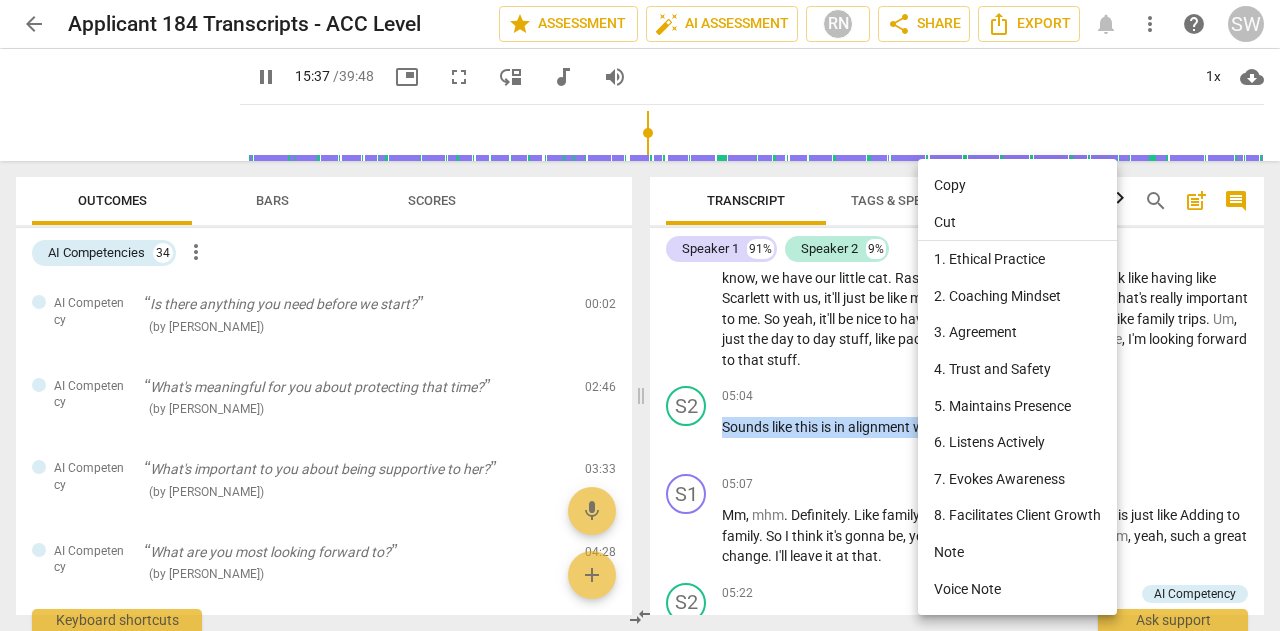 click on "Copy" at bounding box center [1017, 185] 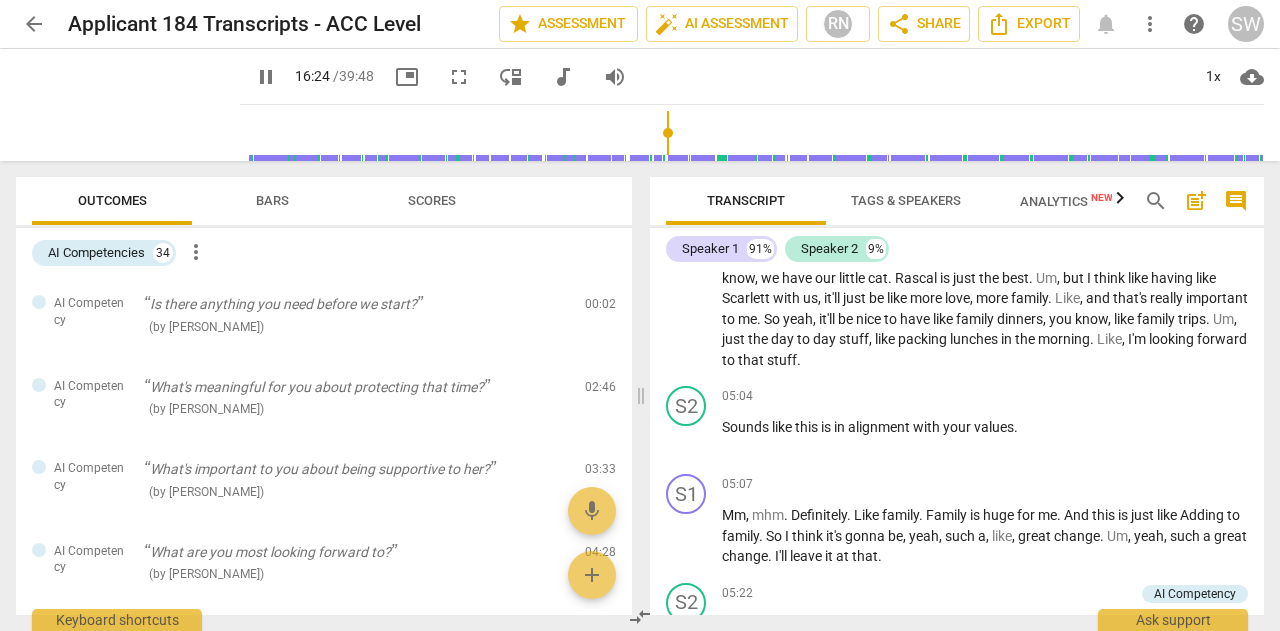 scroll, scrollTop: 6228, scrollLeft: 0, axis: vertical 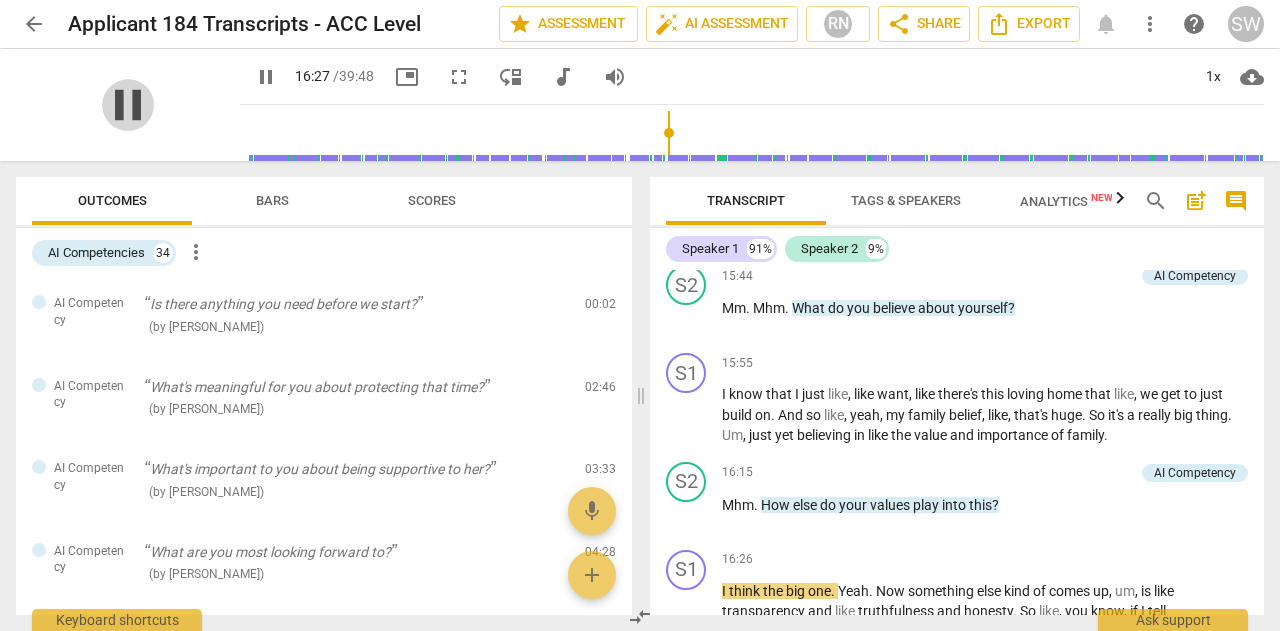click on "pause" at bounding box center (128, 105) 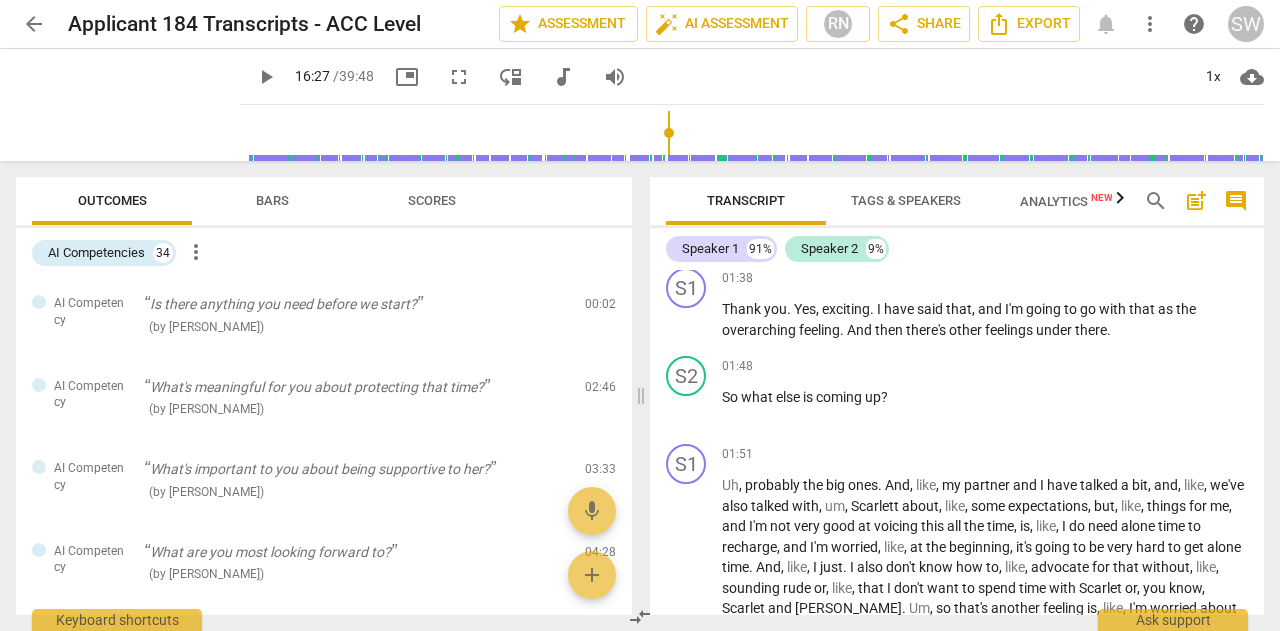 scroll, scrollTop: 0, scrollLeft: 0, axis: both 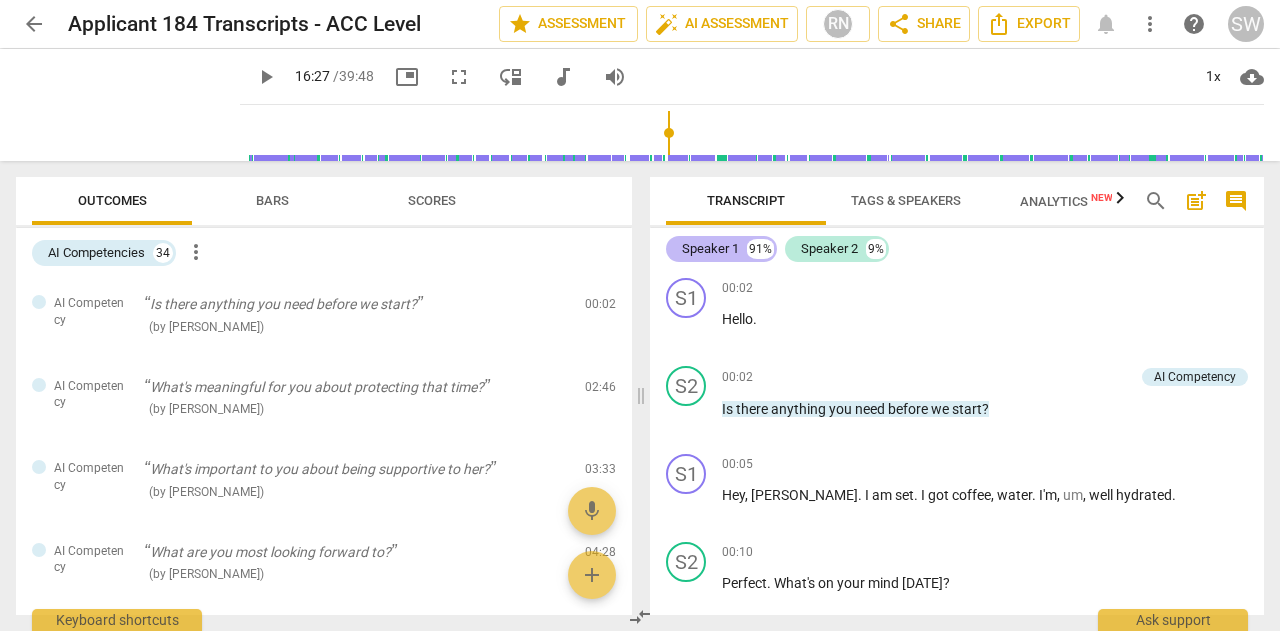 click on "Speaker 1" at bounding box center [710, 249] 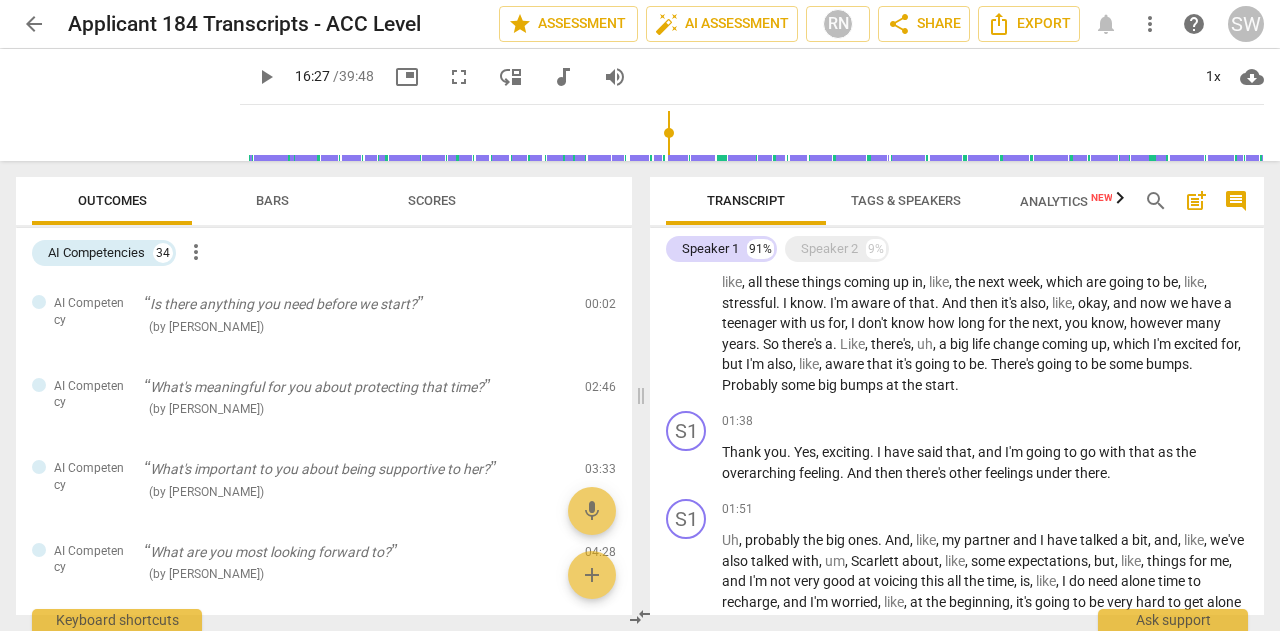 scroll, scrollTop: 0, scrollLeft: 0, axis: both 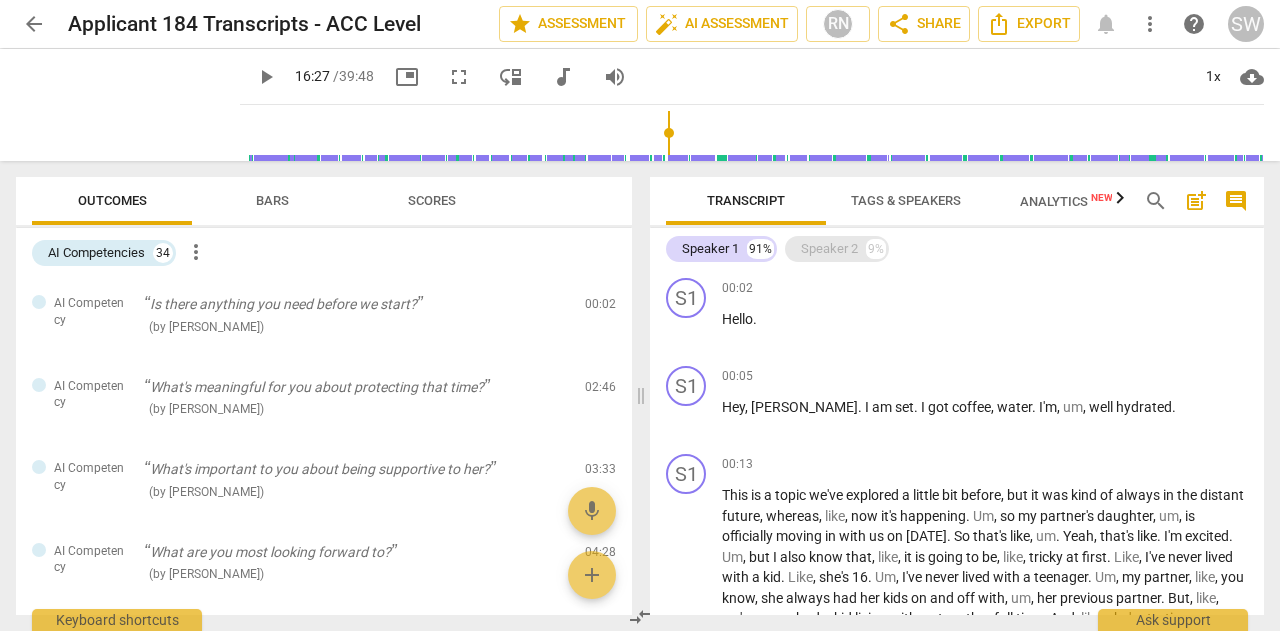 click on "Speaker 2" at bounding box center (829, 249) 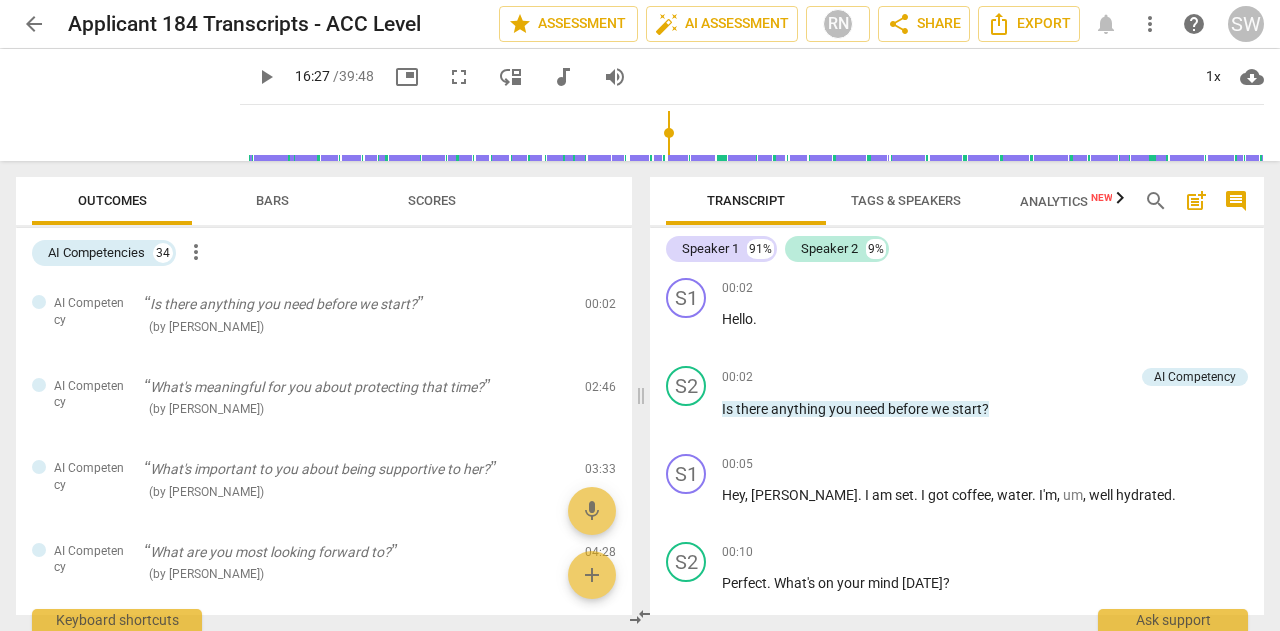 drag, startPoint x: 1256, startPoint y: 272, endPoint x: 1258, endPoint y: 283, distance: 11.18034 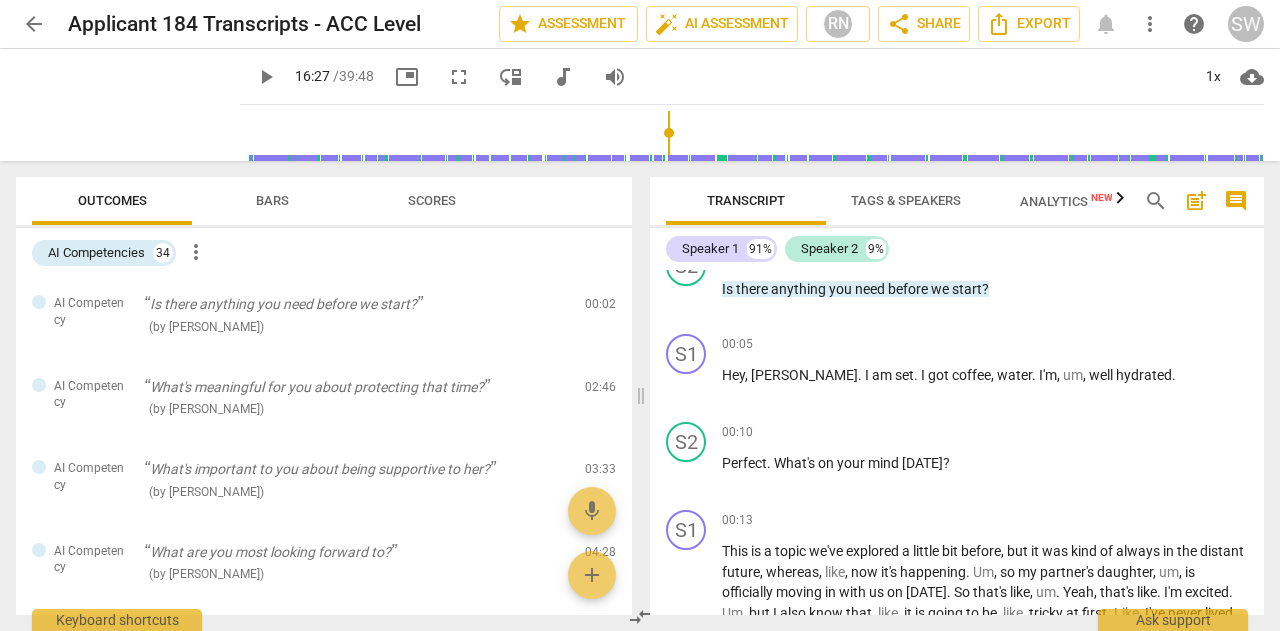 scroll, scrollTop: 241, scrollLeft: 0, axis: vertical 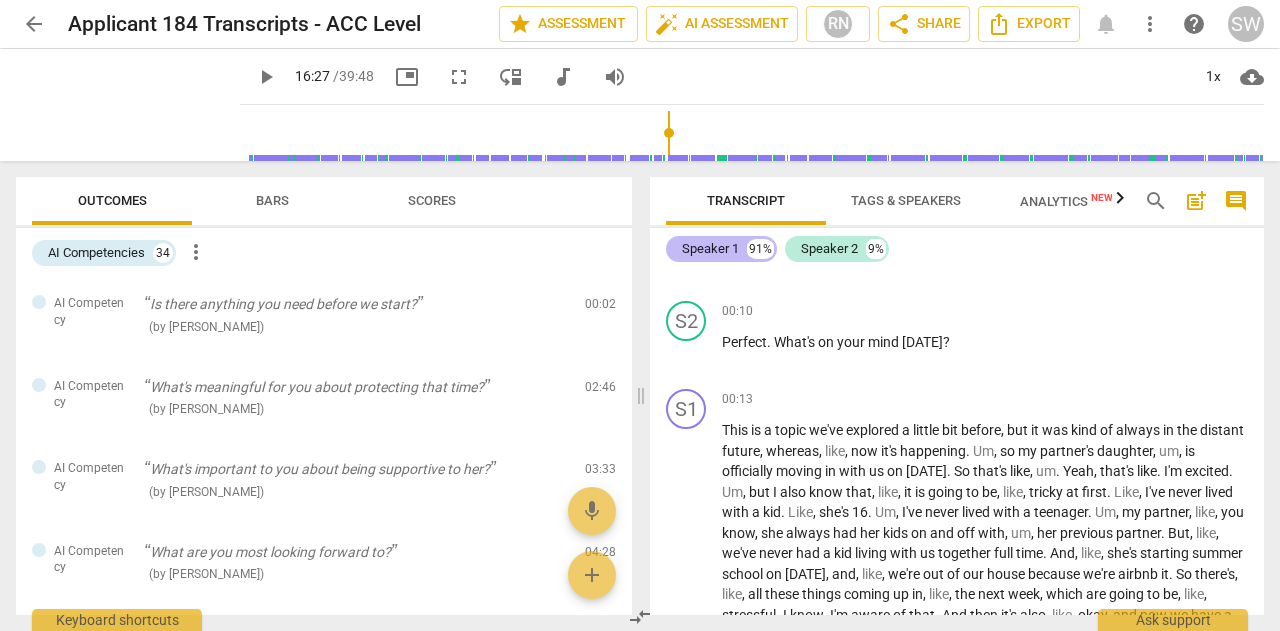 click on "Speaker 1" at bounding box center [710, 249] 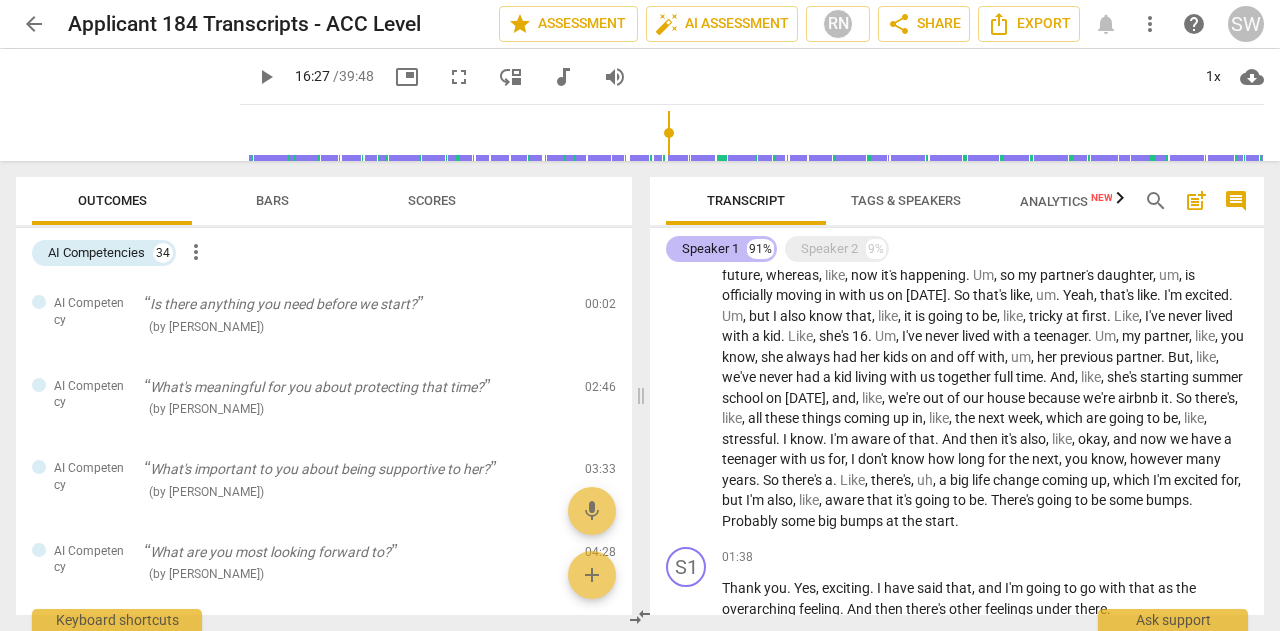 scroll, scrollTop: 153, scrollLeft: 0, axis: vertical 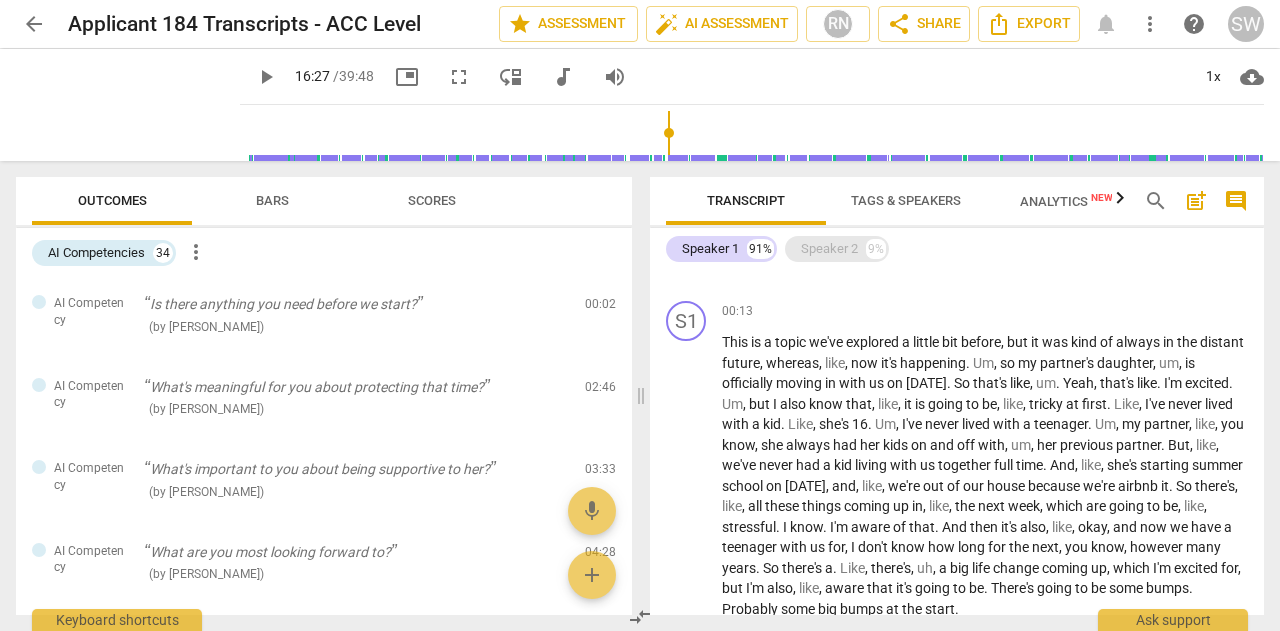 click on "Speaker 2" at bounding box center [829, 249] 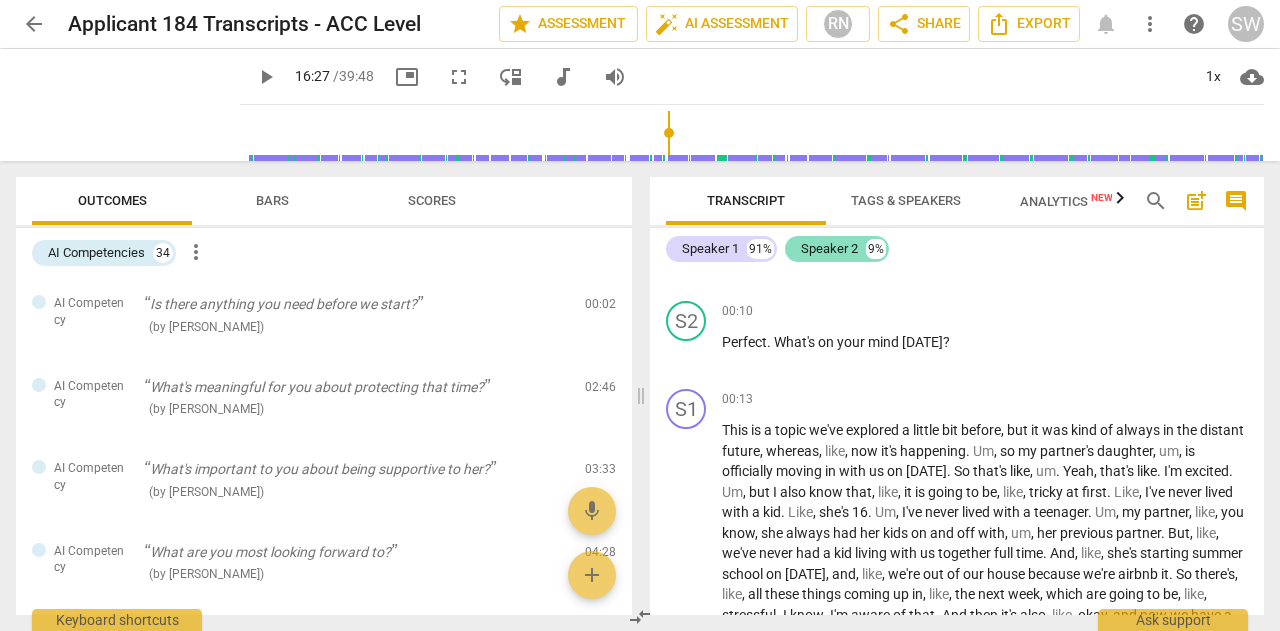 click on "Speaker 2" at bounding box center [829, 249] 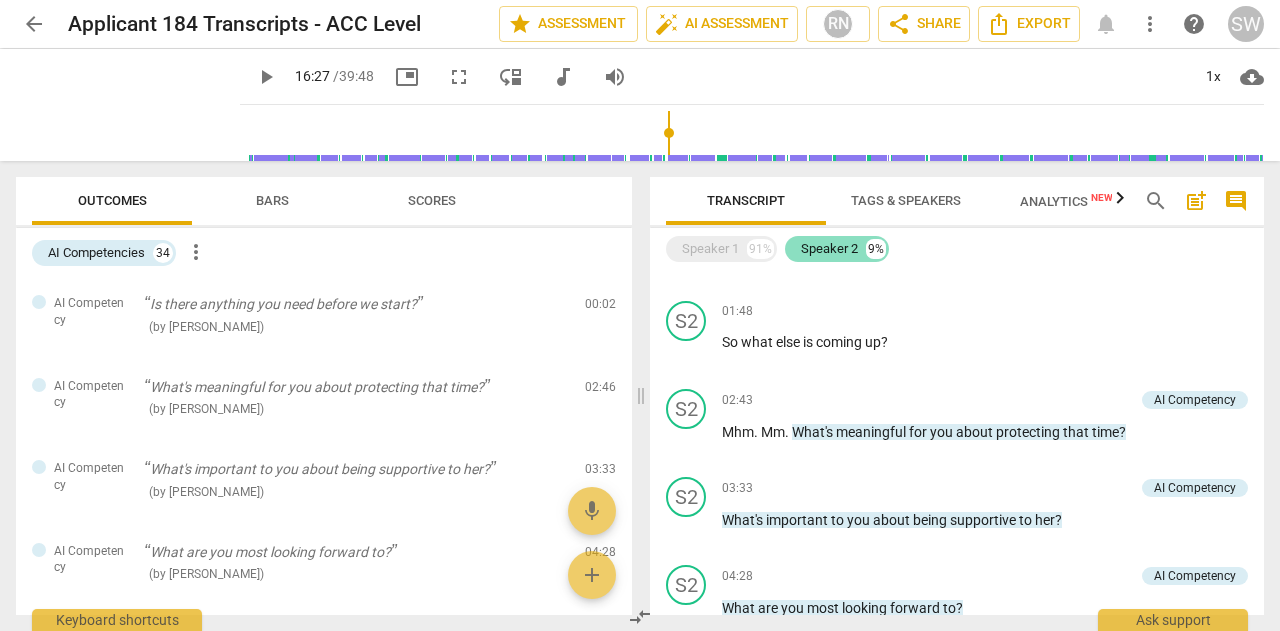 scroll, scrollTop: 65, scrollLeft: 0, axis: vertical 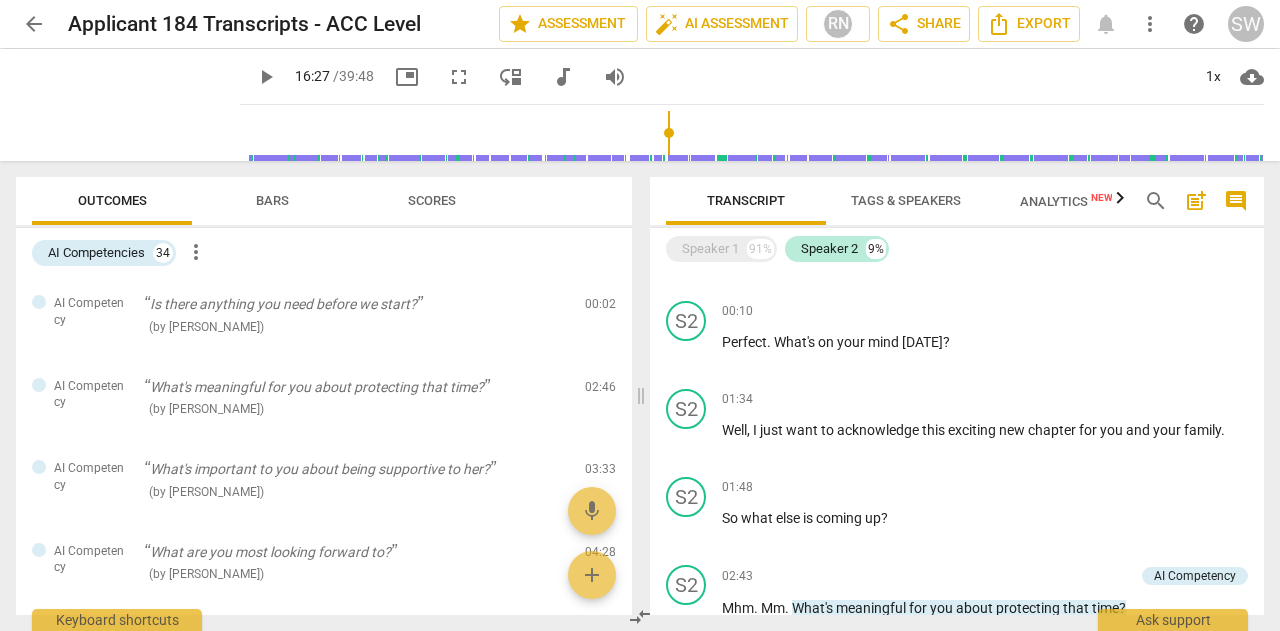 drag, startPoint x: 1255, startPoint y: 282, endPoint x: 1258, endPoint y: 302, distance: 20.22375 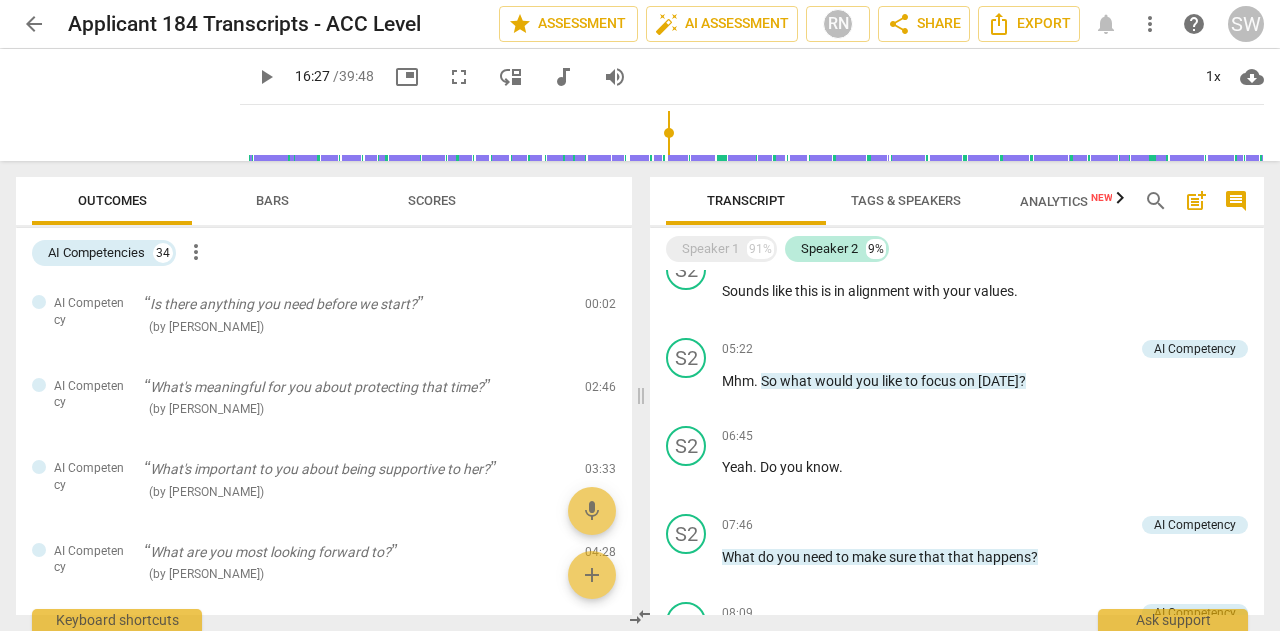 scroll, scrollTop: 644, scrollLeft: 0, axis: vertical 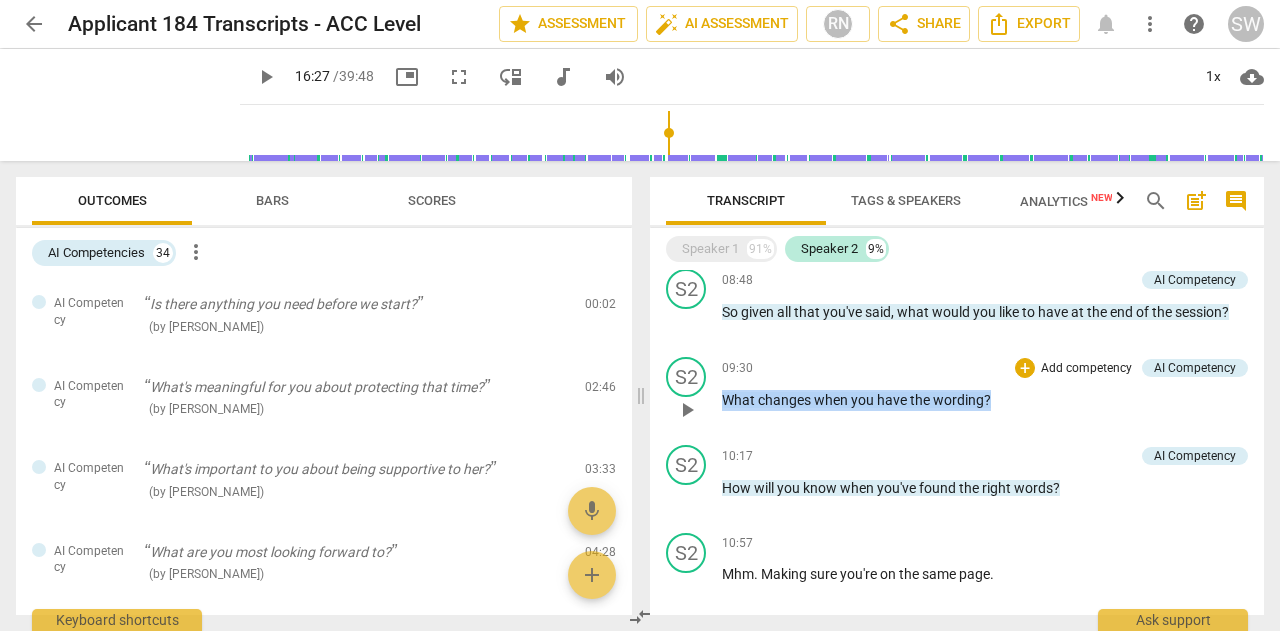drag, startPoint x: 724, startPoint y: 405, endPoint x: 1002, endPoint y: 399, distance: 278.06473 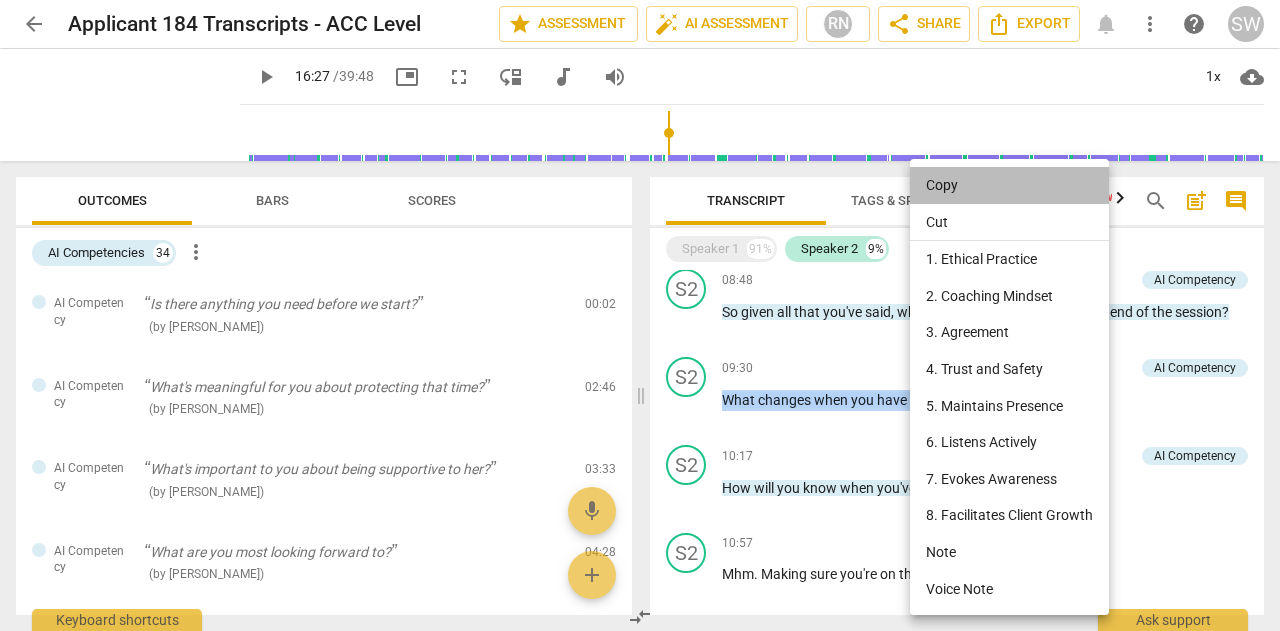 click on "Copy" at bounding box center [1009, 185] 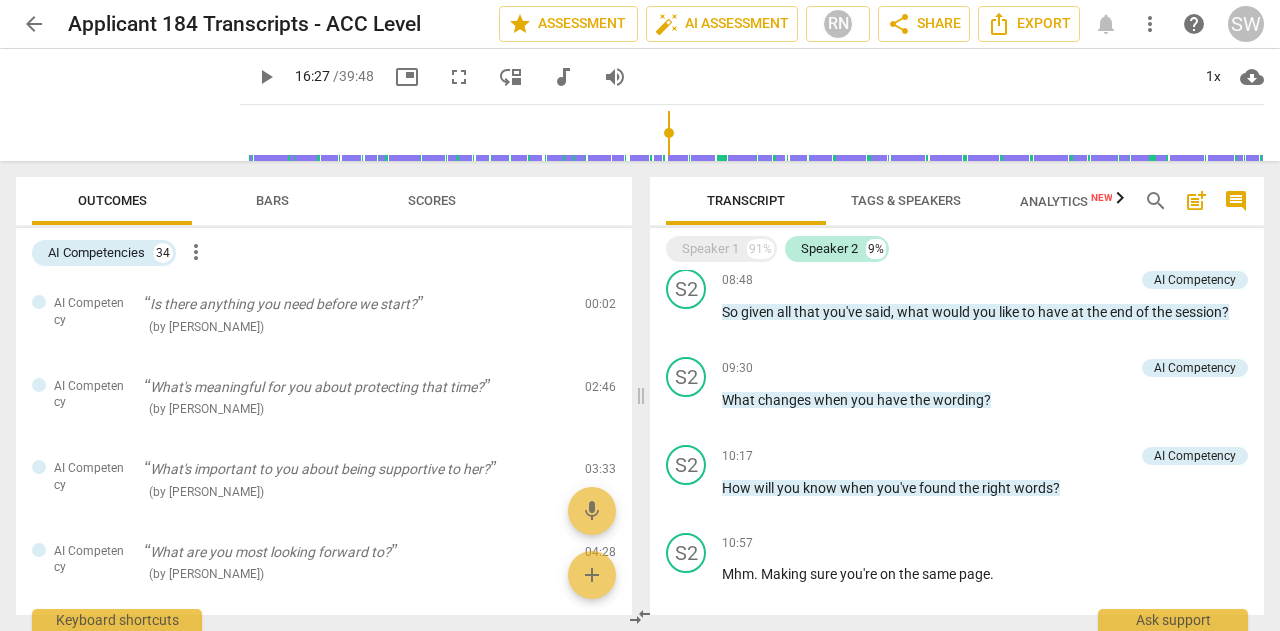 click on "play_arrow 16:27   /  39:48 picture_in_picture fullscreen move_down audiotrack volume_up 1x cloud_download" at bounding box center [752, 77] 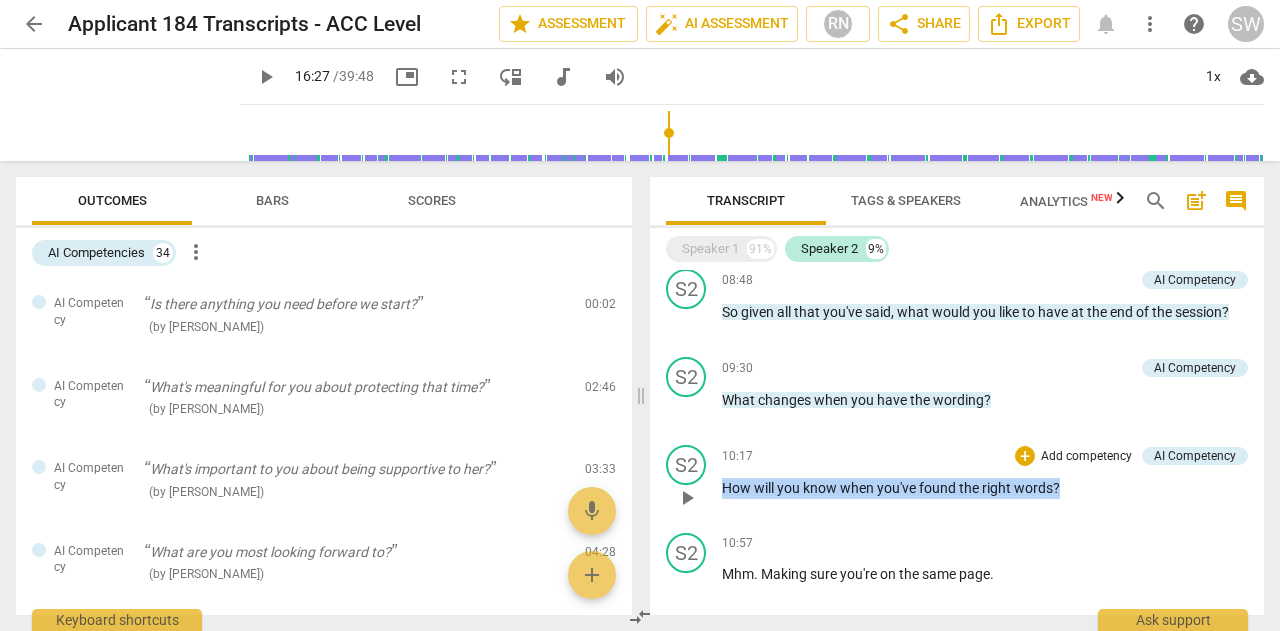 drag, startPoint x: 722, startPoint y: 484, endPoint x: 1073, endPoint y: 492, distance: 351.09116 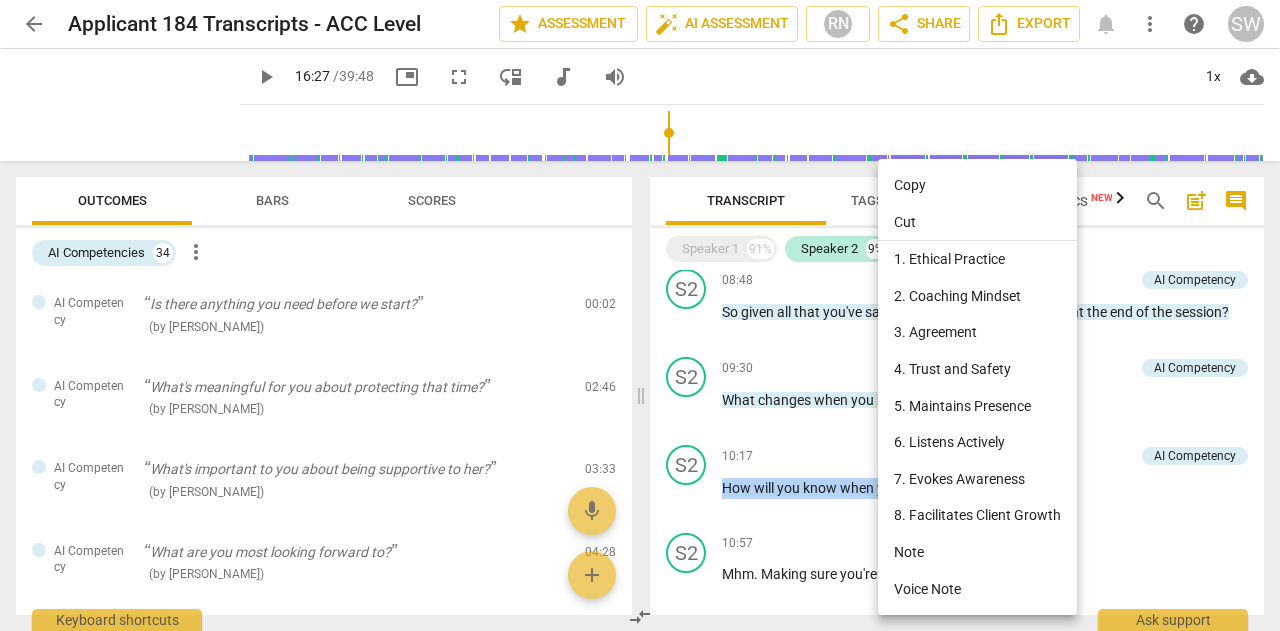 click on "Copy" at bounding box center [977, 185] 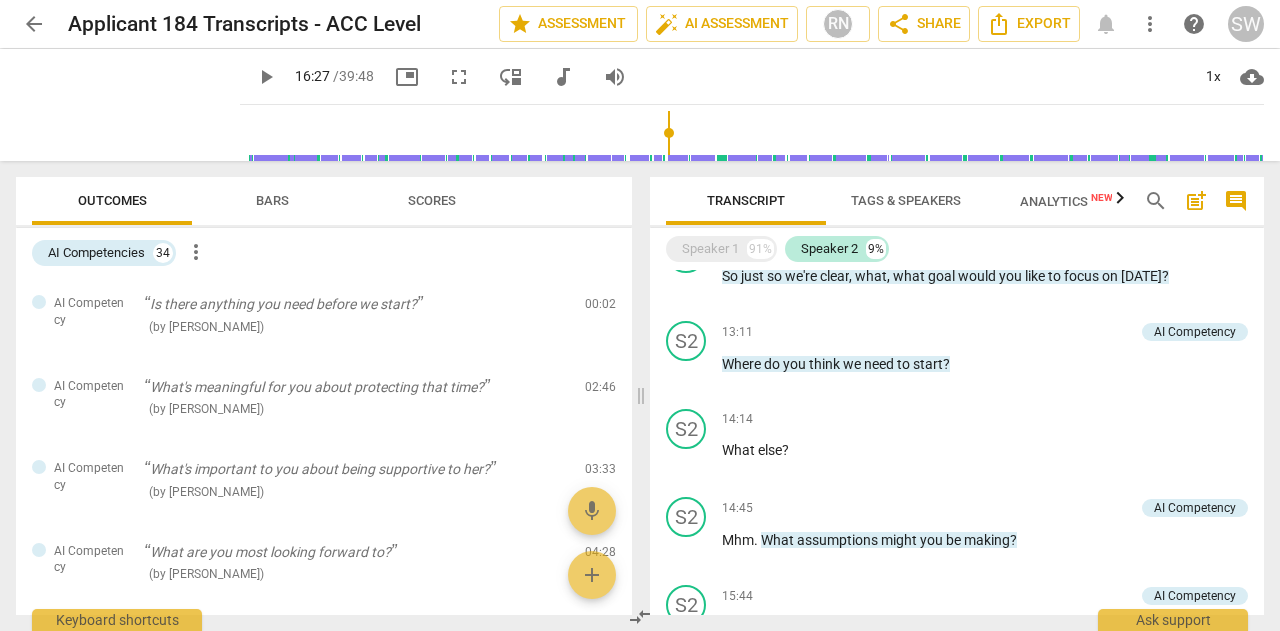 scroll, scrollTop: 1620, scrollLeft: 0, axis: vertical 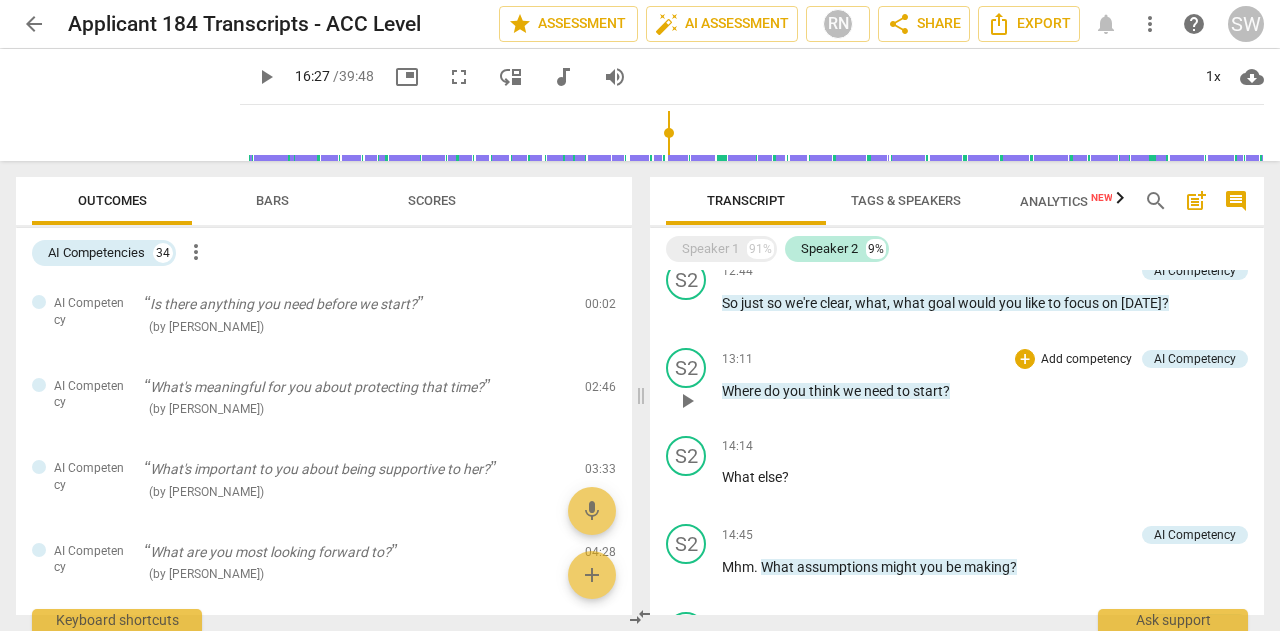 click on "Where" at bounding box center [743, 391] 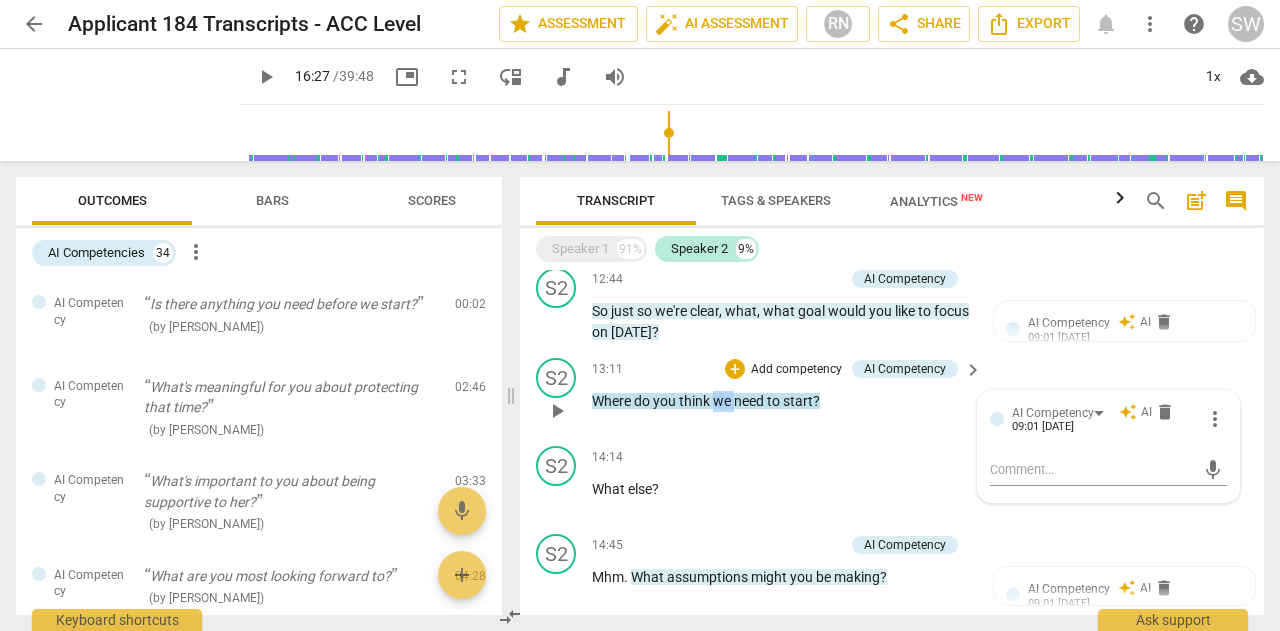 scroll, scrollTop: 1610, scrollLeft: 0, axis: vertical 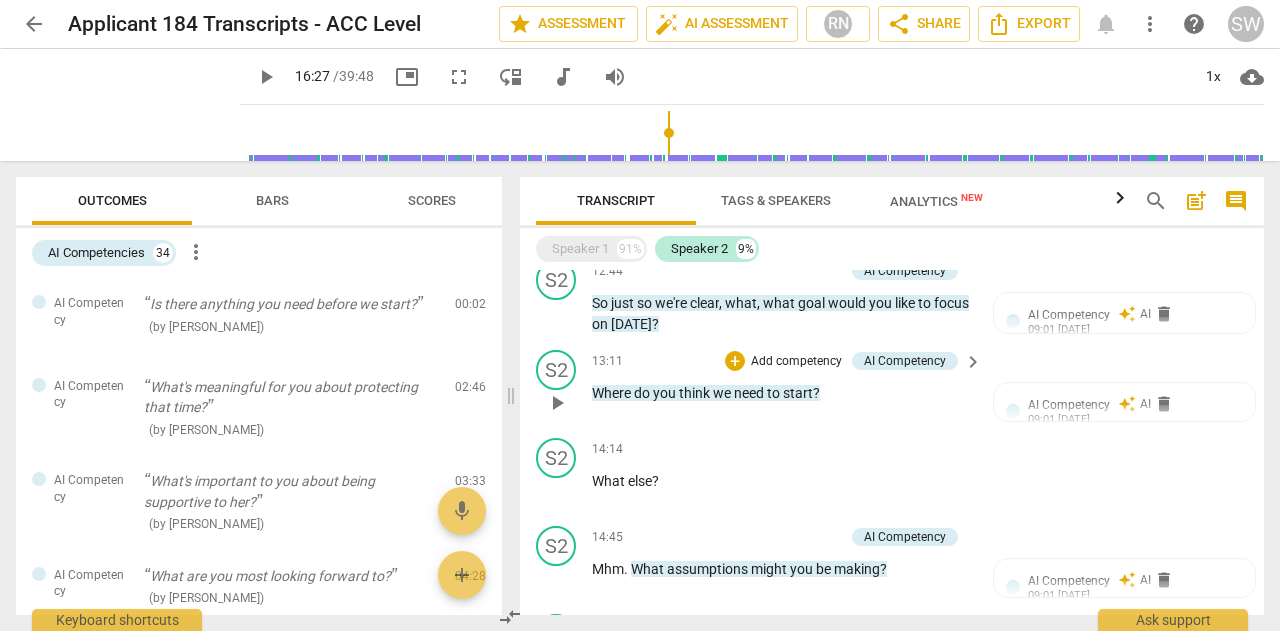 click on "keyboard_arrow_right" at bounding box center [973, 362] 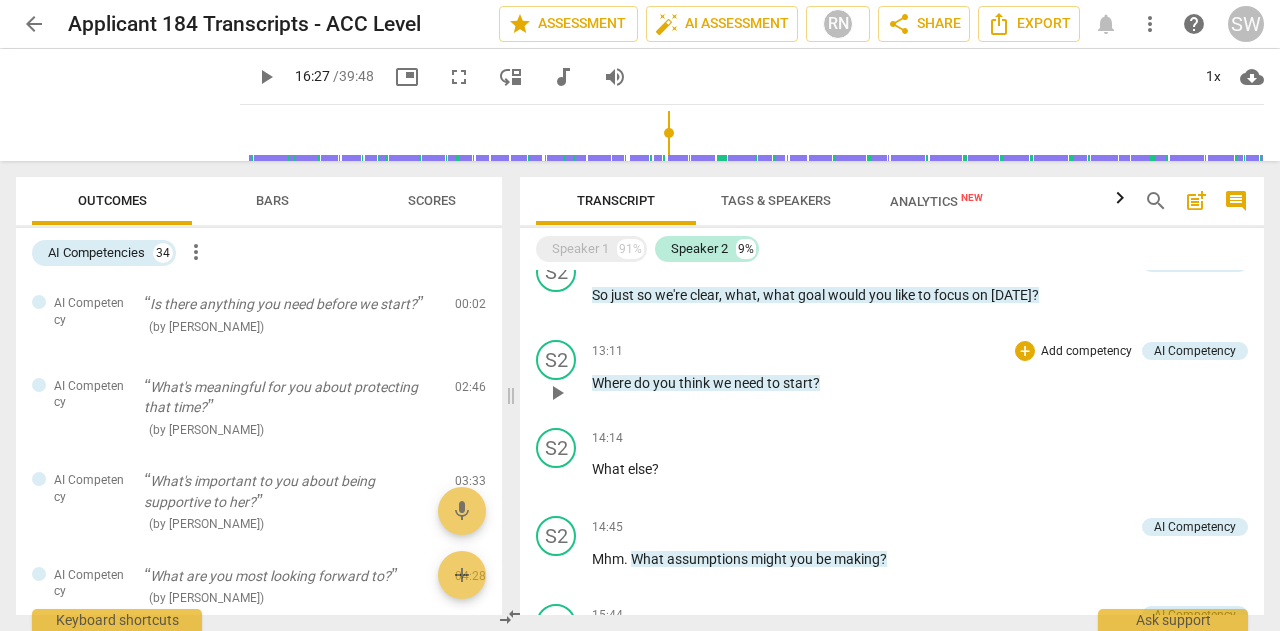 scroll, scrollTop: 1602, scrollLeft: 0, axis: vertical 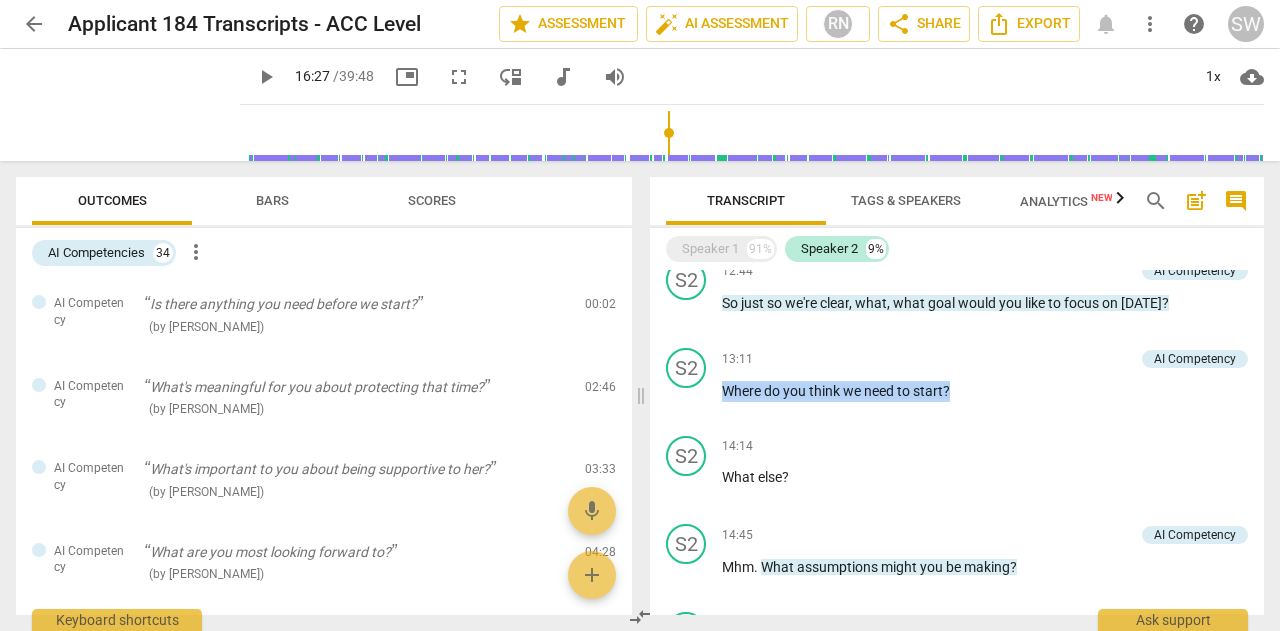 drag, startPoint x: 724, startPoint y: 397, endPoint x: 964, endPoint y: 401, distance: 240.03333 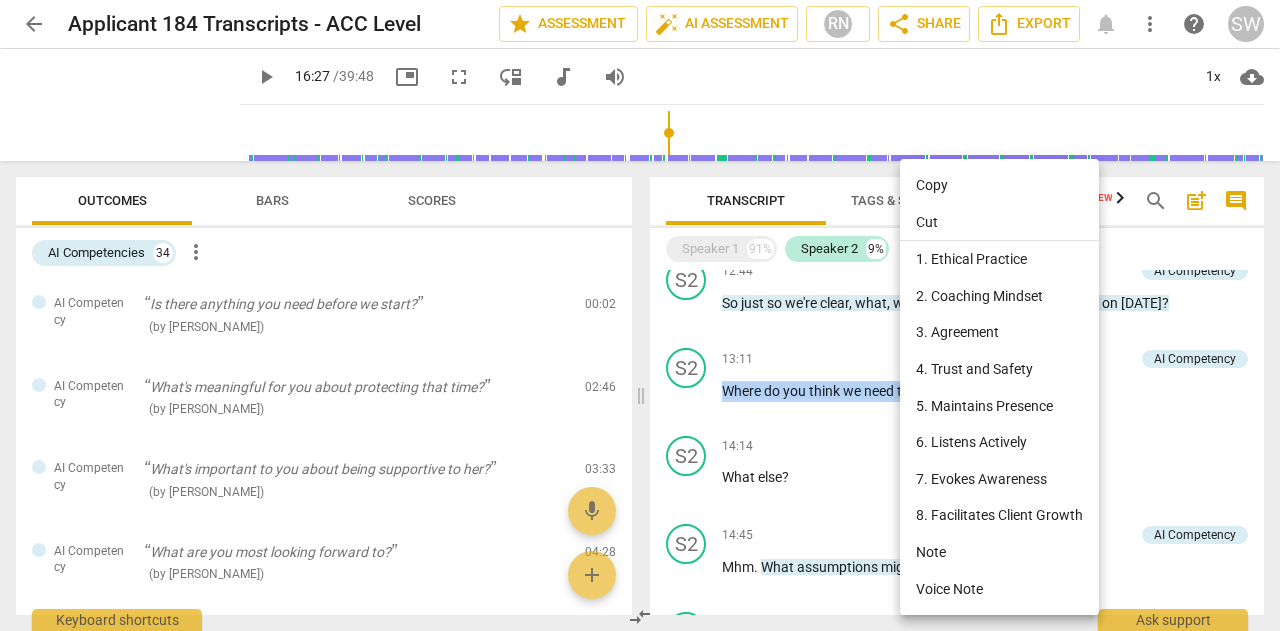 click on "Copy" at bounding box center (999, 185) 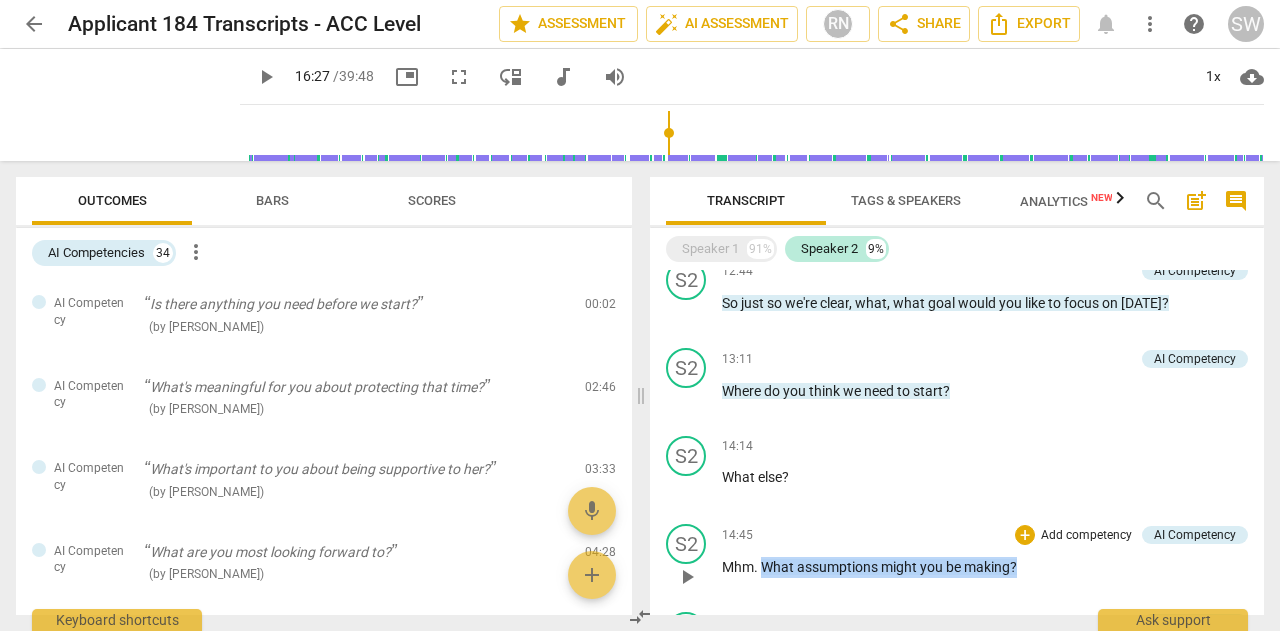 drag, startPoint x: 760, startPoint y: 567, endPoint x: 1026, endPoint y: 552, distance: 266.4226 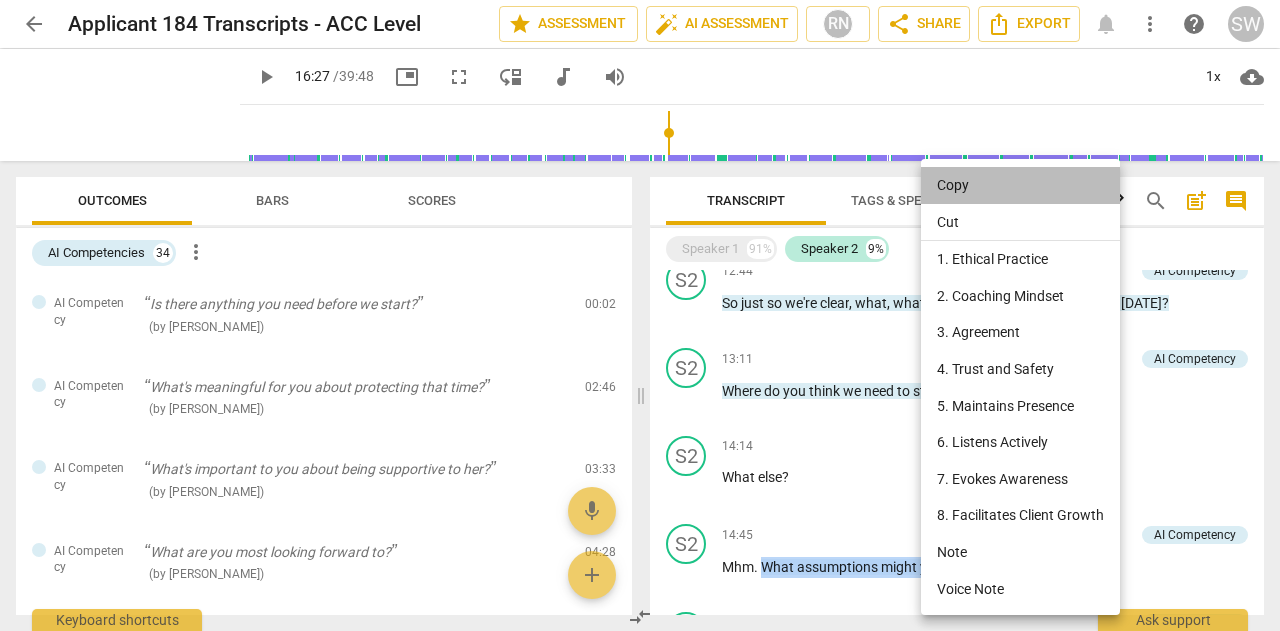 click on "Copy" at bounding box center (1020, 185) 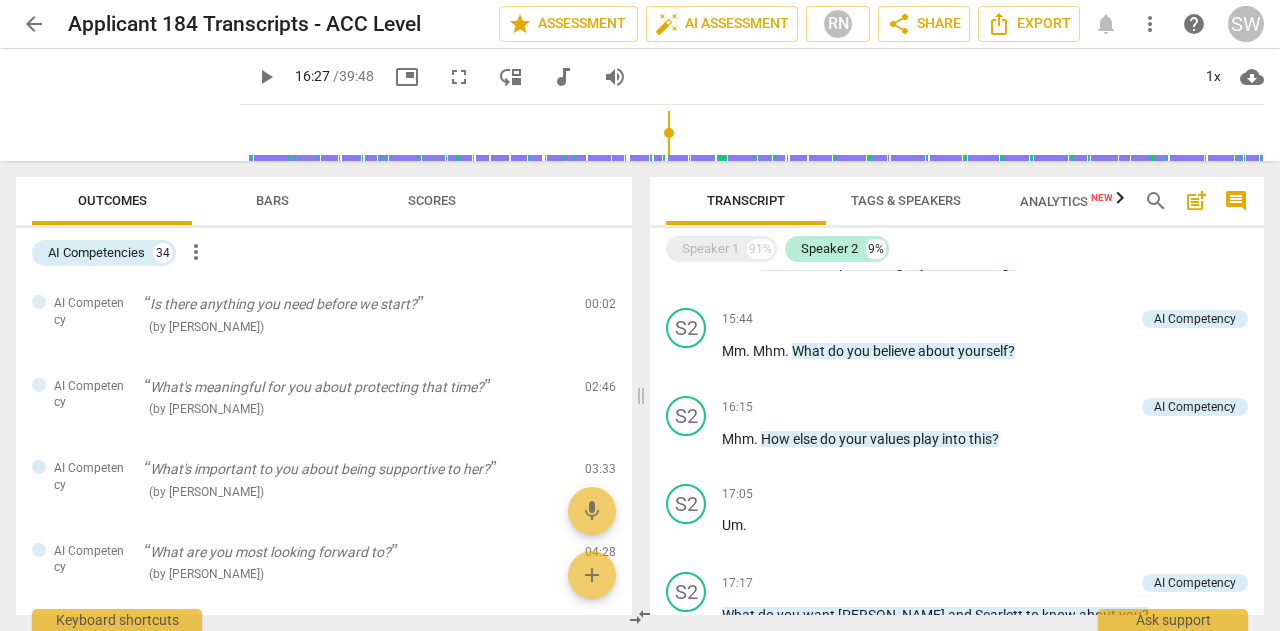 scroll, scrollTop: 1933, scrollLeft: 0, axis: vertical 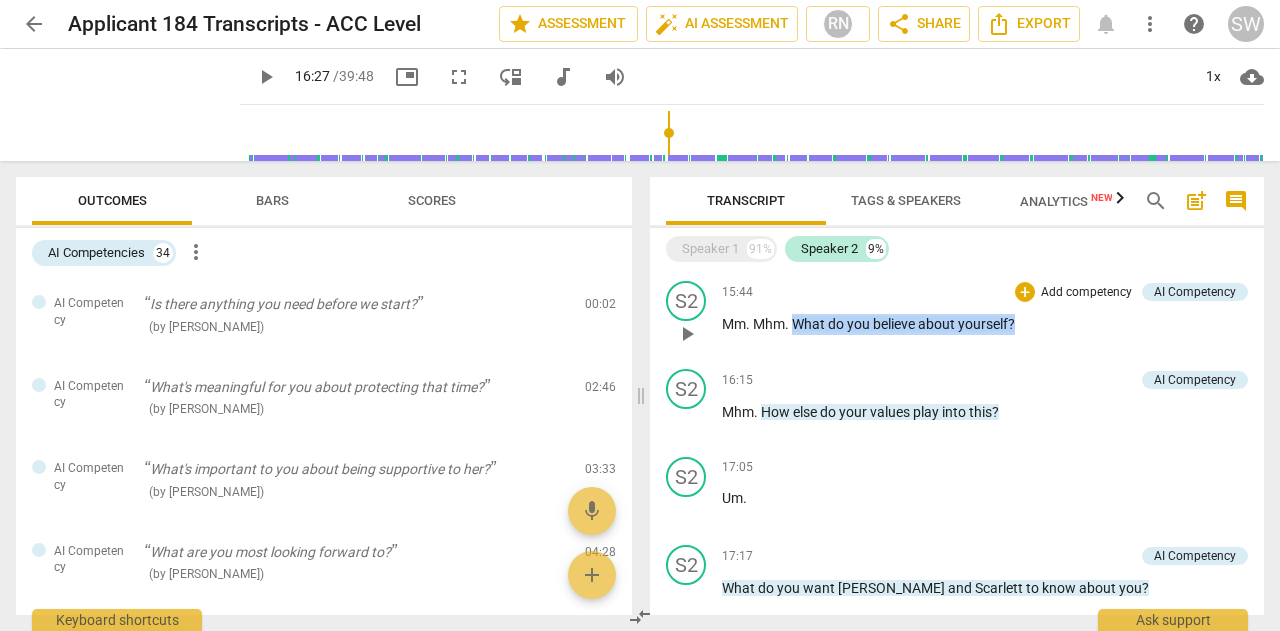 drag, startPoint x: 793, startPoint y: 329, endPoint x: 1031, endPoint y: 335, distance: 238.07562 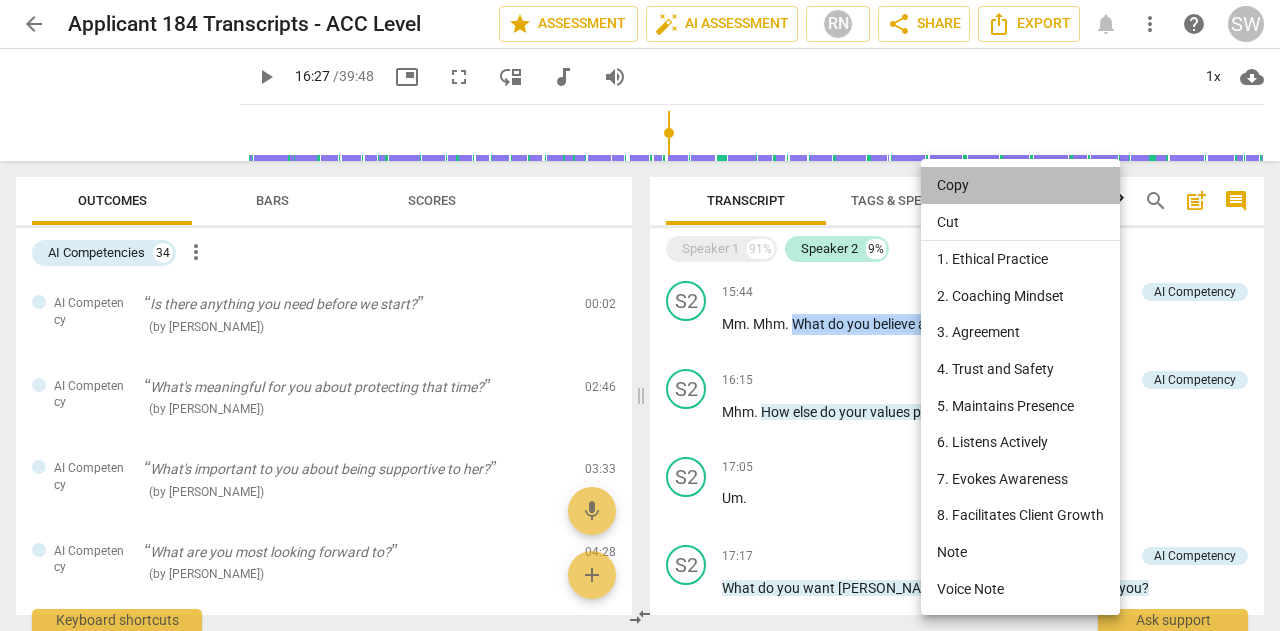click on "Copy" at bounding box center (1020, 185) 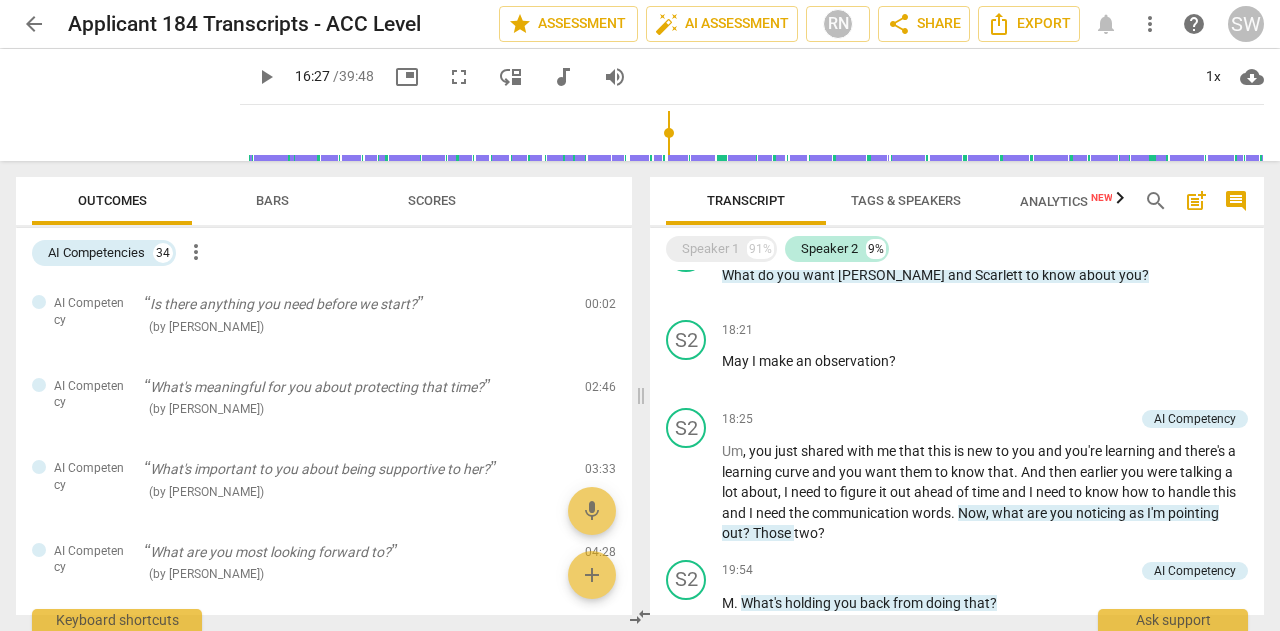 scroll, scrollTop: 2264, scrollLeft: 0, axis: vertical 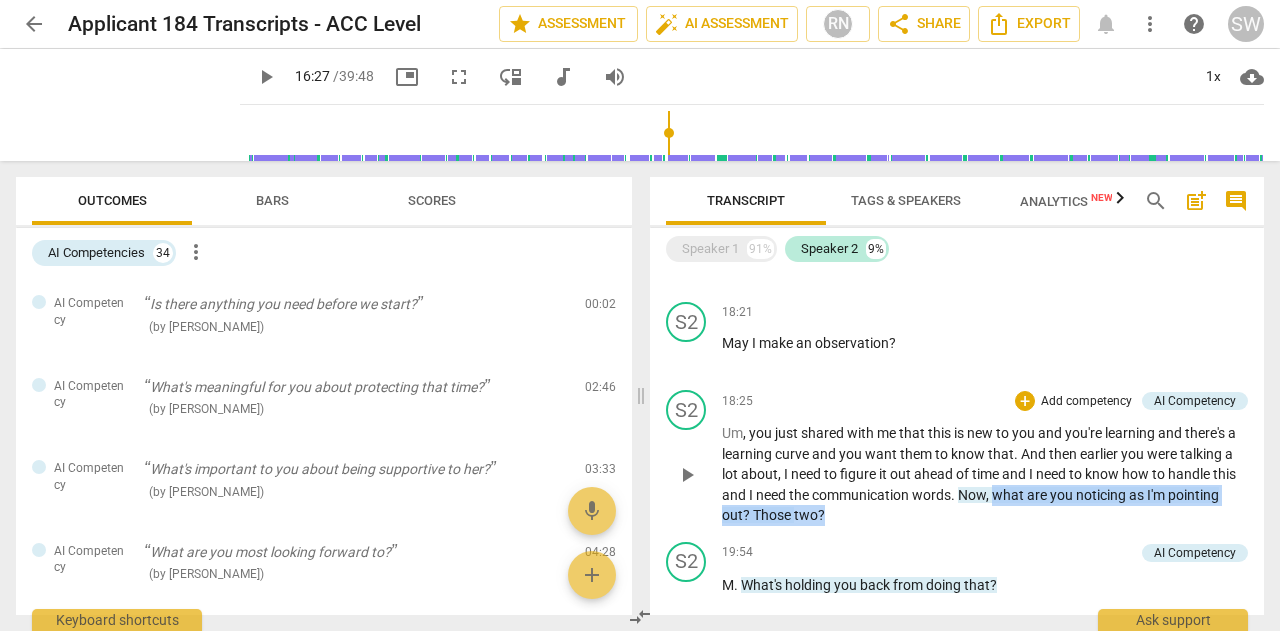 drag, startPoint x: 996, startPoint y: 494, endPoint x: 847, endPoint y: 521, distance: 151.42654 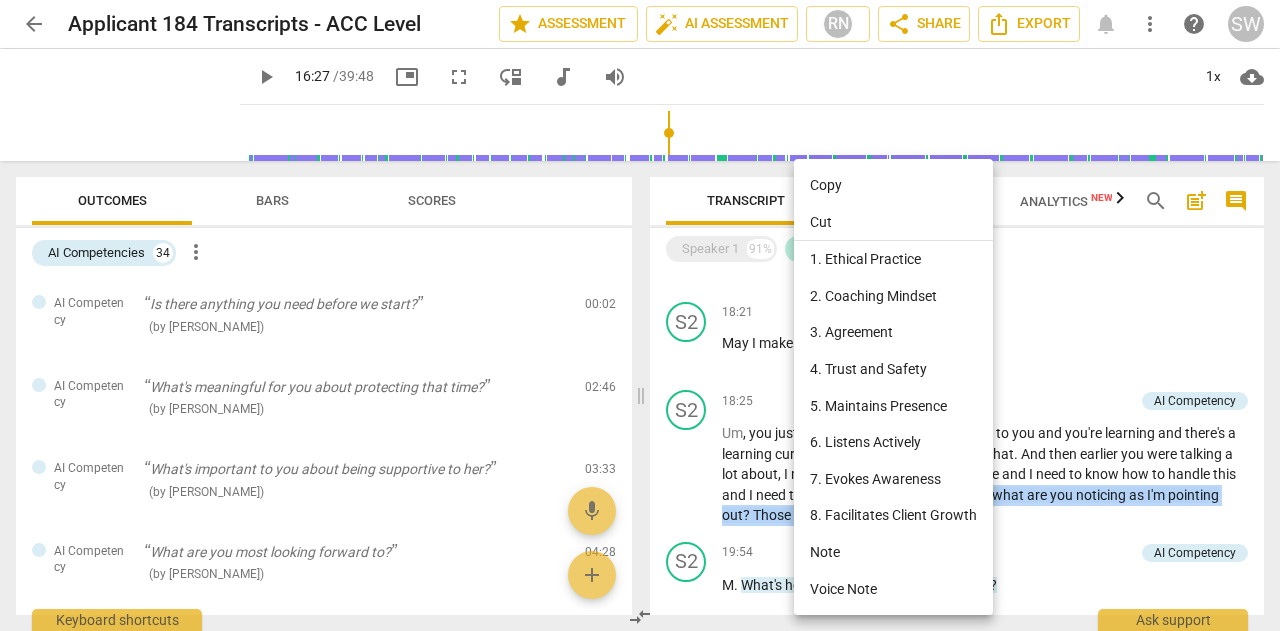 click on "Copy" at bounding box center (893, 185) 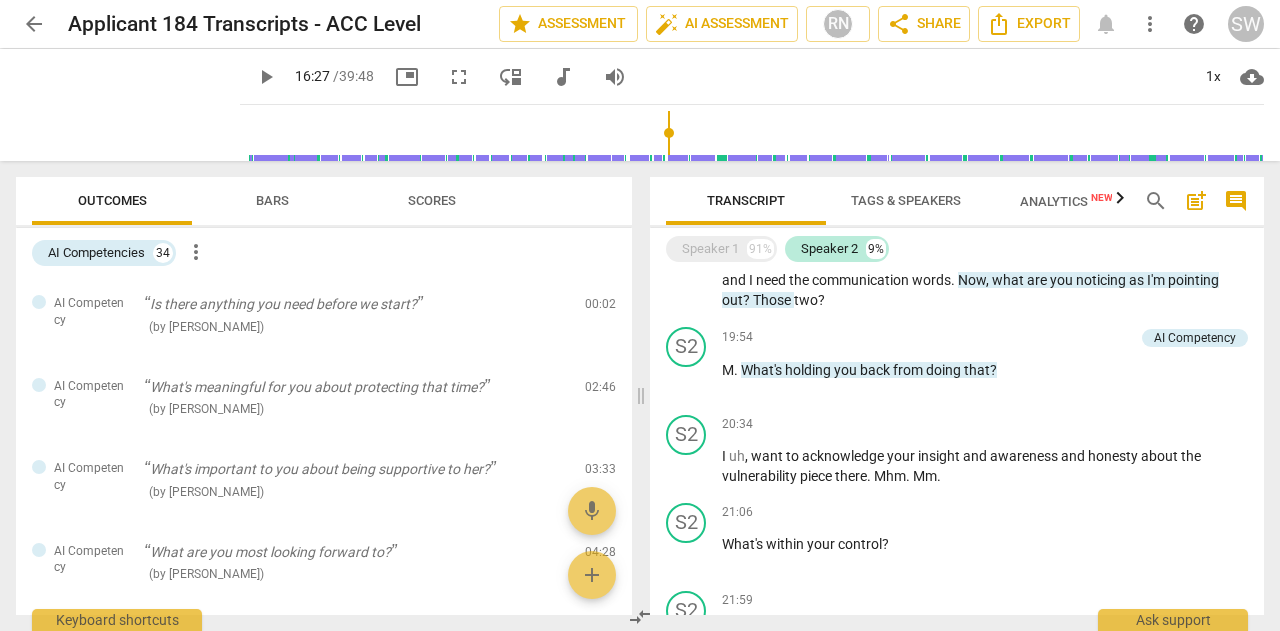 scroll, scrollTop: 2514, scrollLeft: 0, axis: vertical 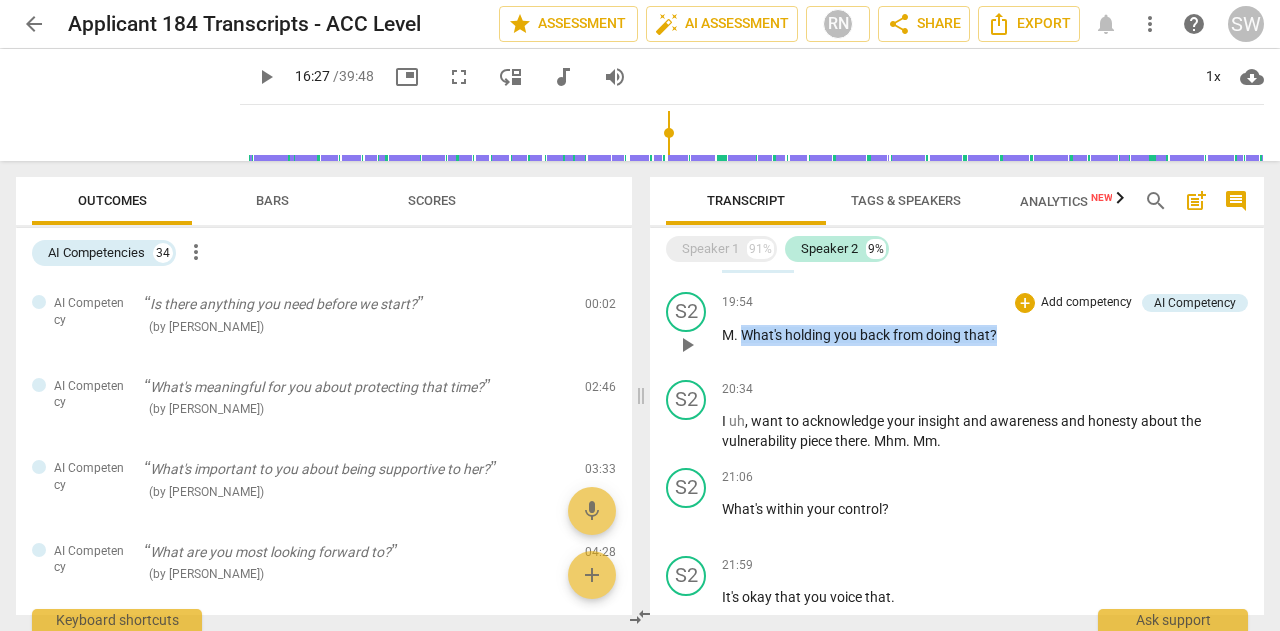 drag, startPoint x: 743, startPoint y: 331, endPoint x: 1016, endPoint y: 338, distance: 273.08972 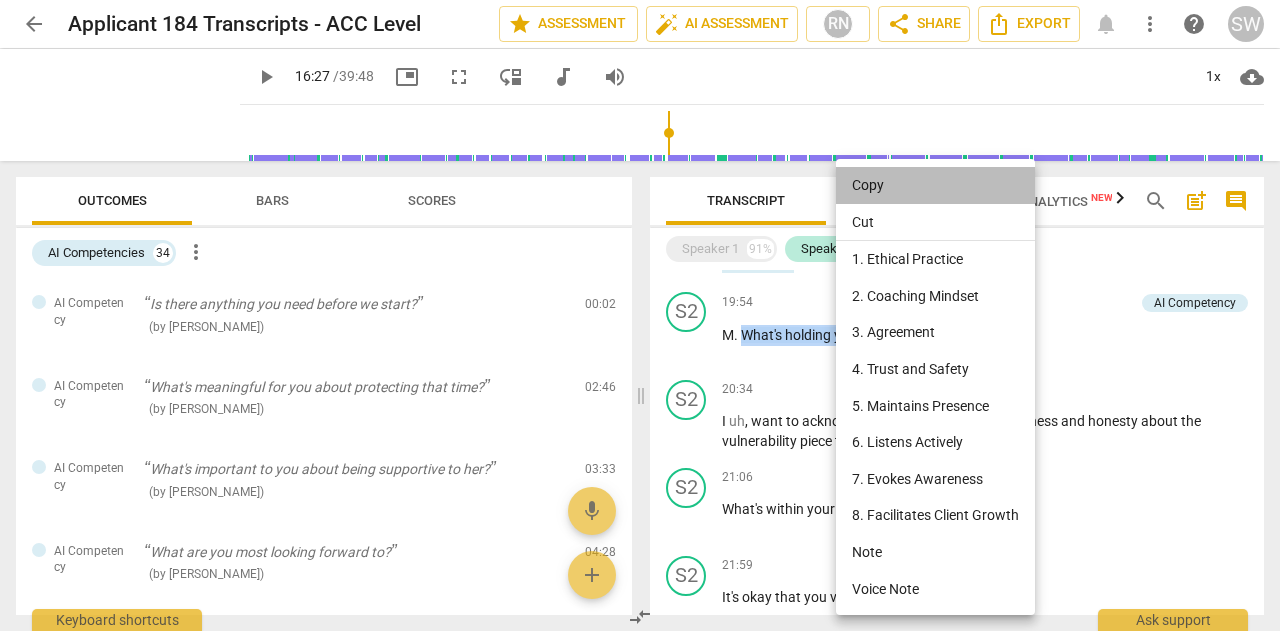 click on "Copy" at bounding box center [935, 185] 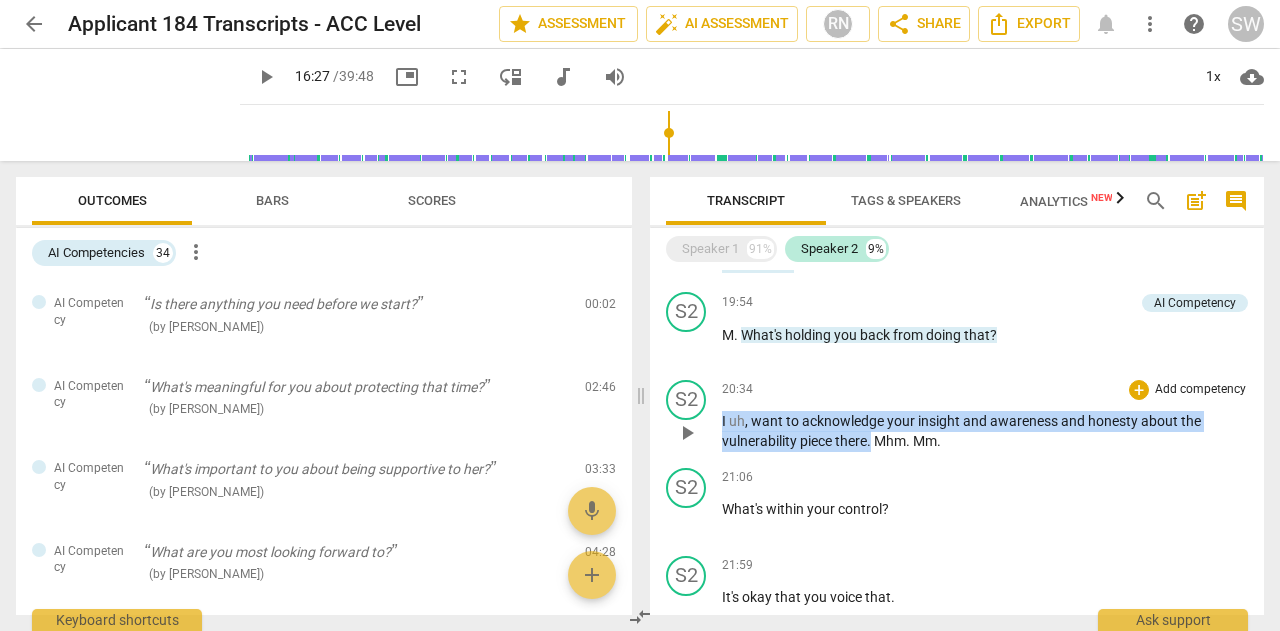 drag, startPoint x: 723, startPoint y: 420, endPoint x: 871, endPoint y: 443, distance: 149.7765 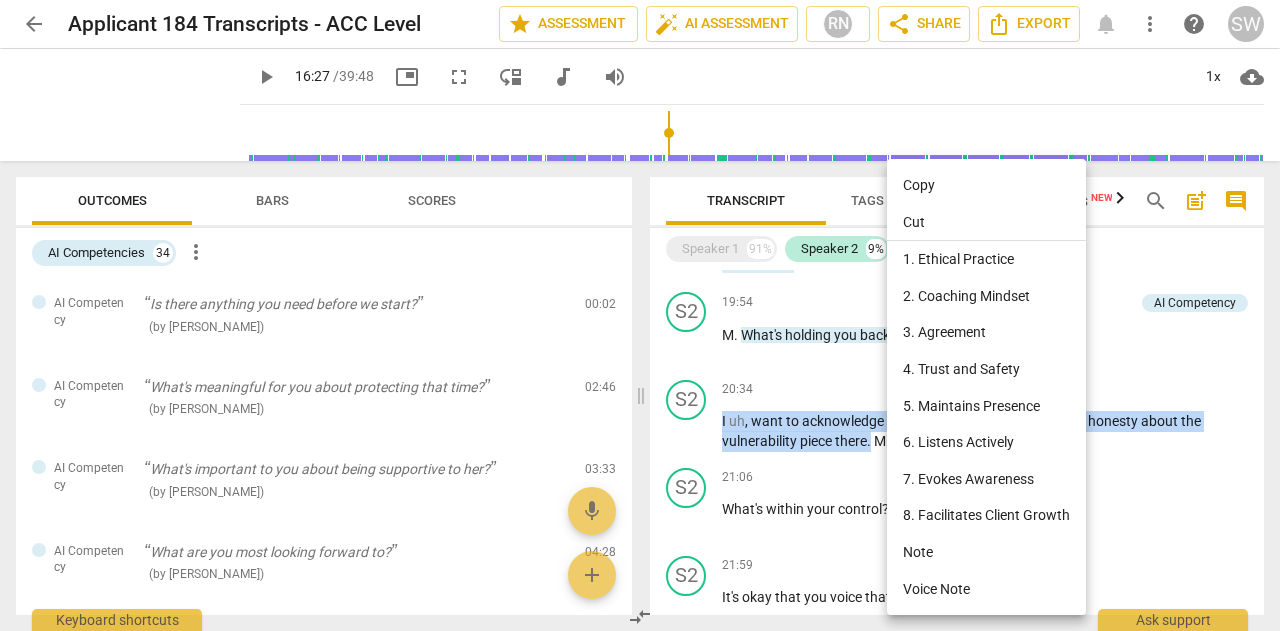 click on "Copy" at bounding box center (986, 185) 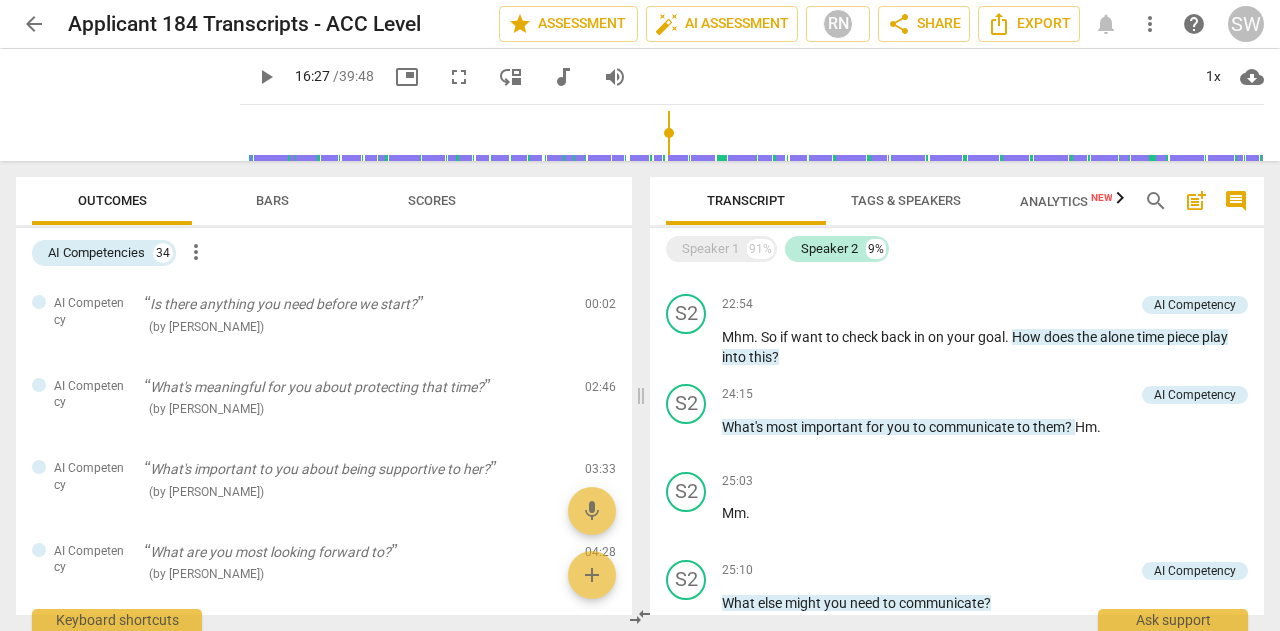 scroll, scrollTop: 2846, scrollLeft: 0, axis: vertical 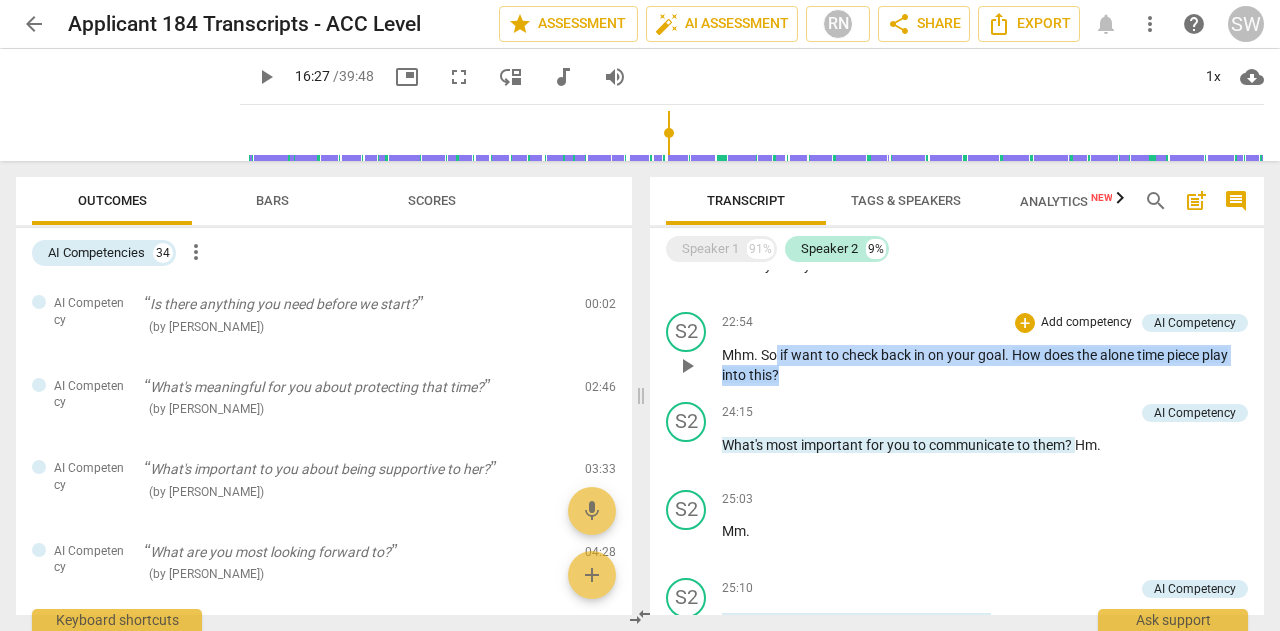 drag, startPoint x: 778, startPoint y: 357, endPoint x: 786, endPoint y: 372, distance: 17 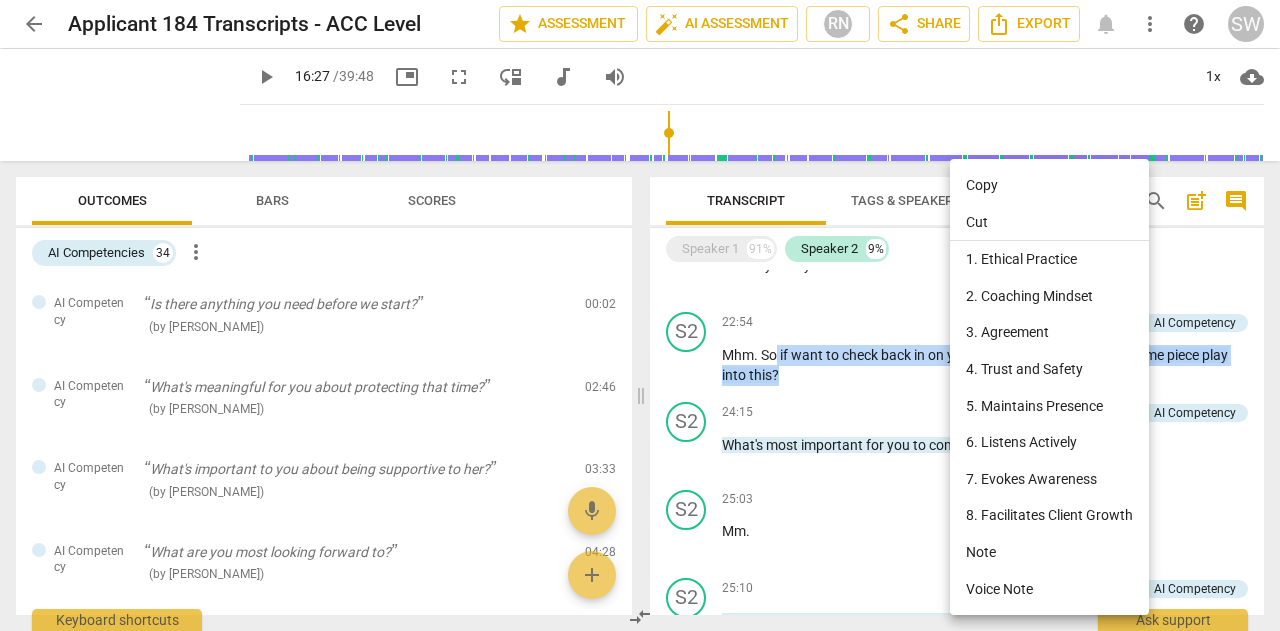 click on "Copy" at bounding box center [1049, 185] 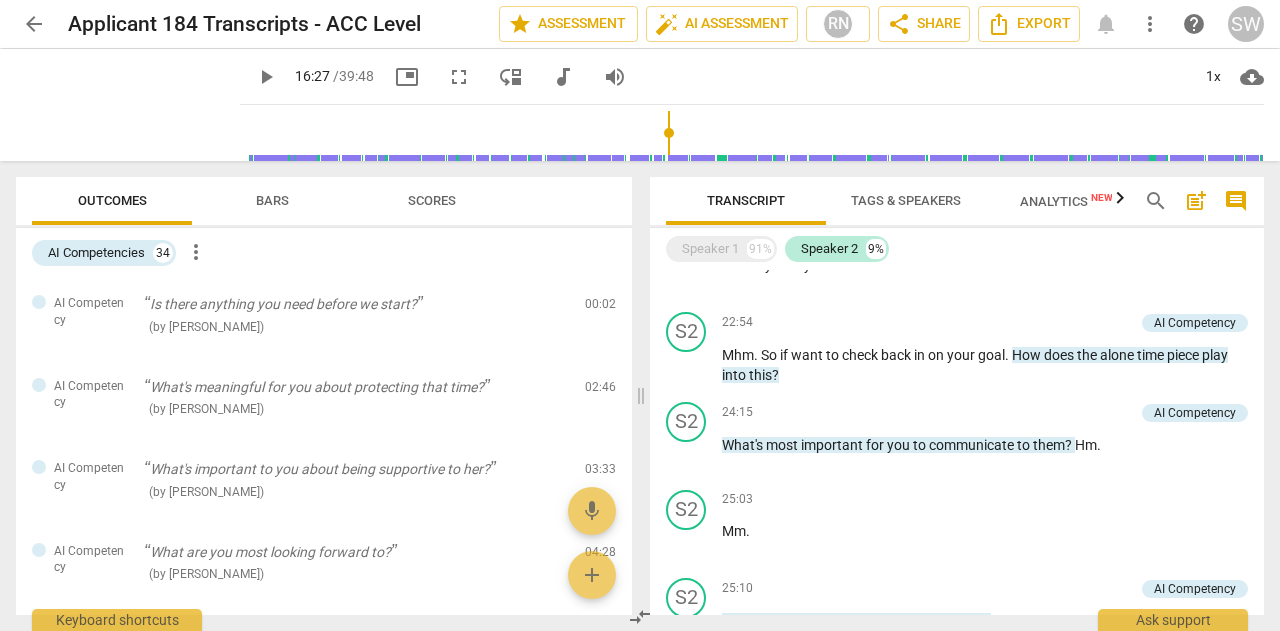 drag, startPoint x: 1256, startPoint y: 489, endPoint x: 1257, endPoint y: 502, distance: 13.038404 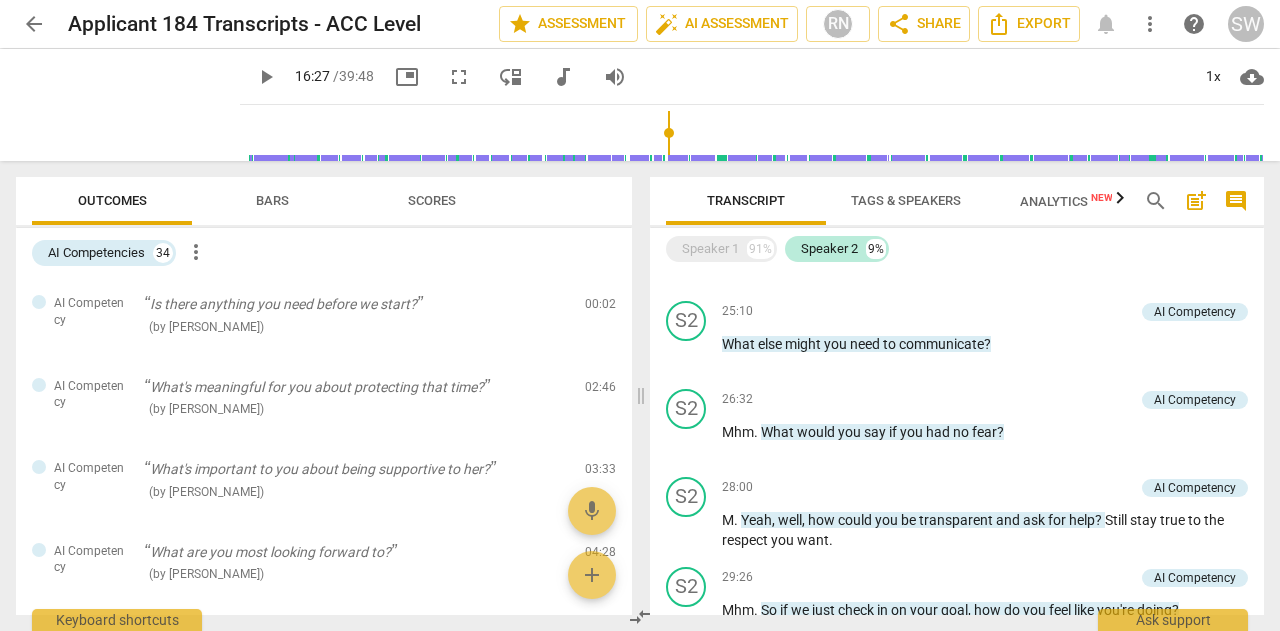 scroll, scrollTop: 3132, scrollLeft: 0, axis: vertical 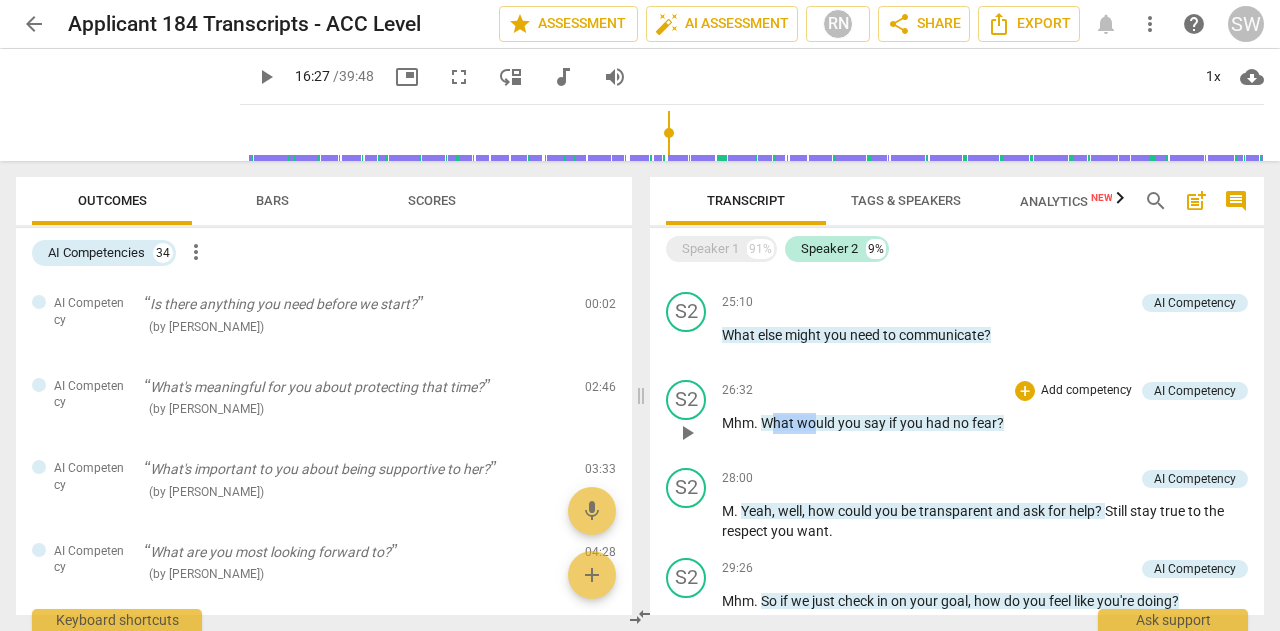 drag, startPoint x: 768, startPoint y: 425, endPoint x: 814, endPoint y: 425, distance: 46 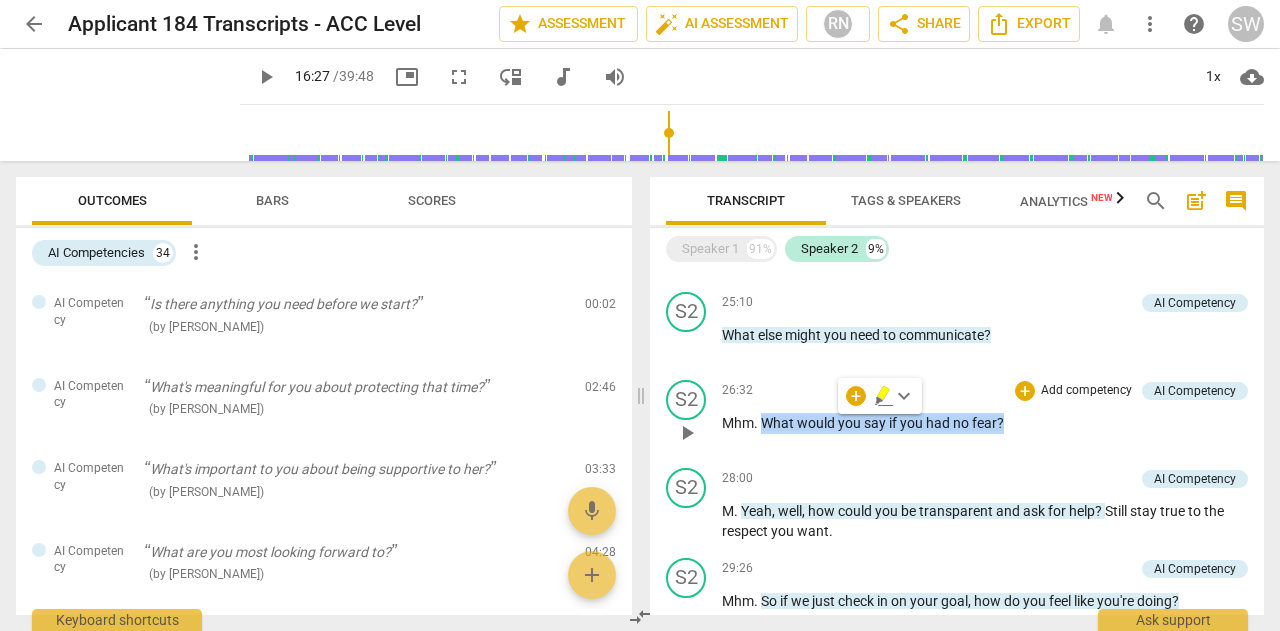 drag, startPoint x: 762, startPoint y: 425, endPoint x: 1015, endPoint y: 428, distance: 253.01779 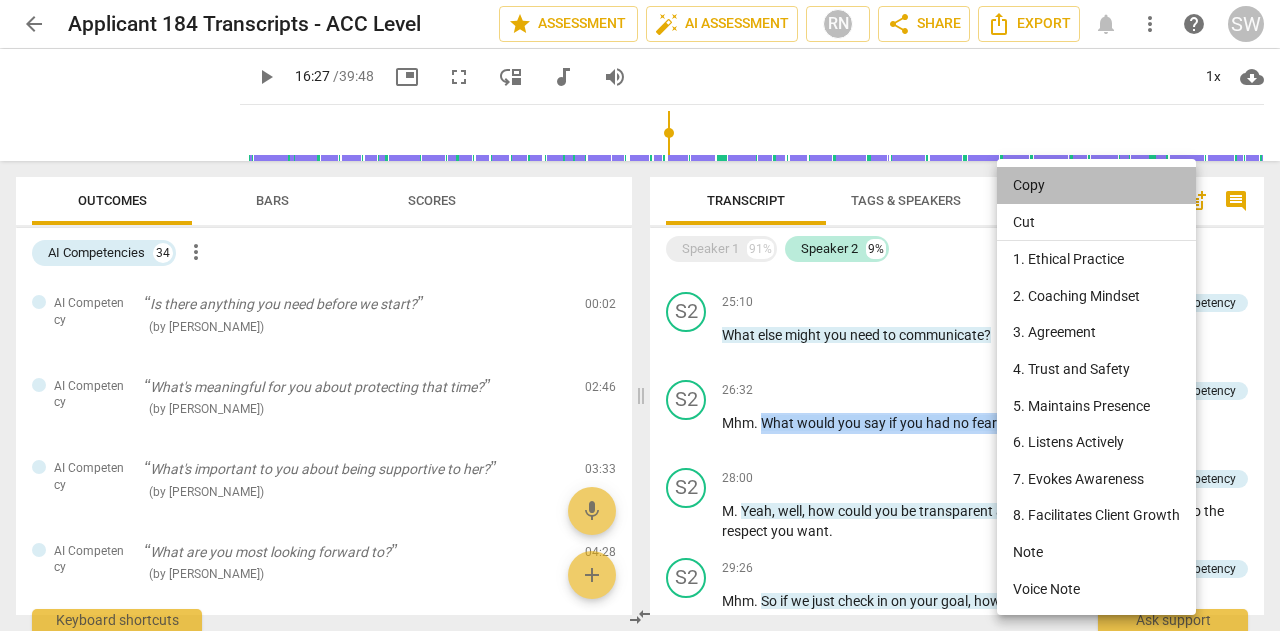 click on "Copy" at bounding box center [1096, 185] 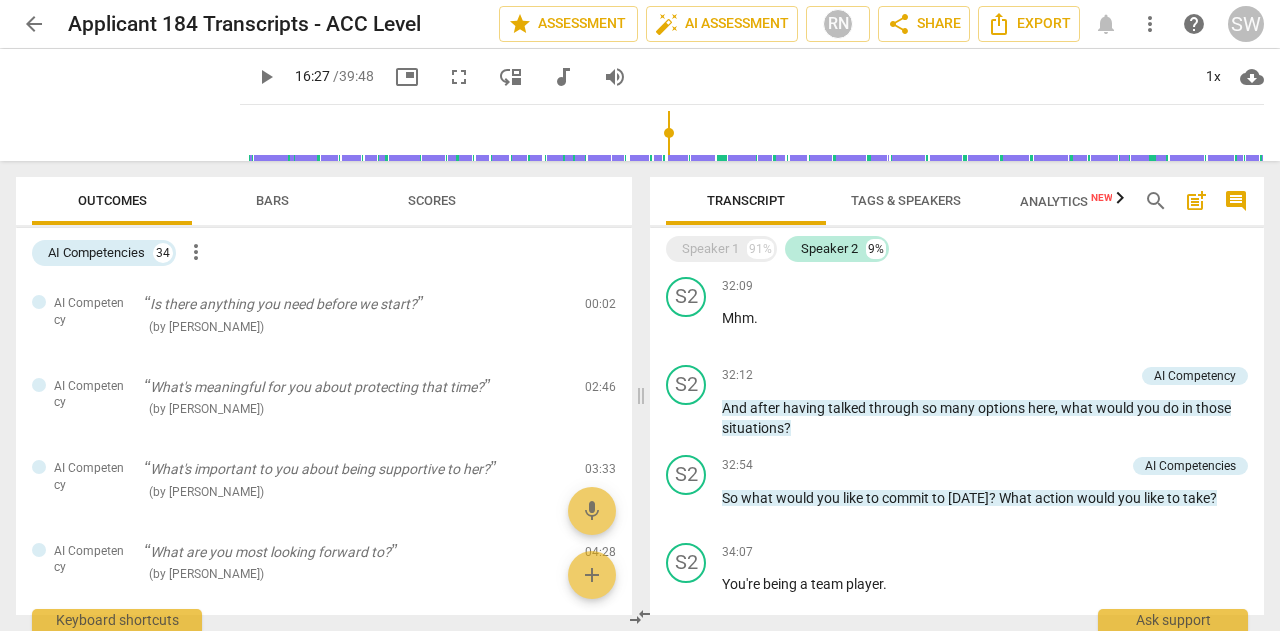 scroll, scrollTop: 3598, scrollLeft: 0, axis: vertical 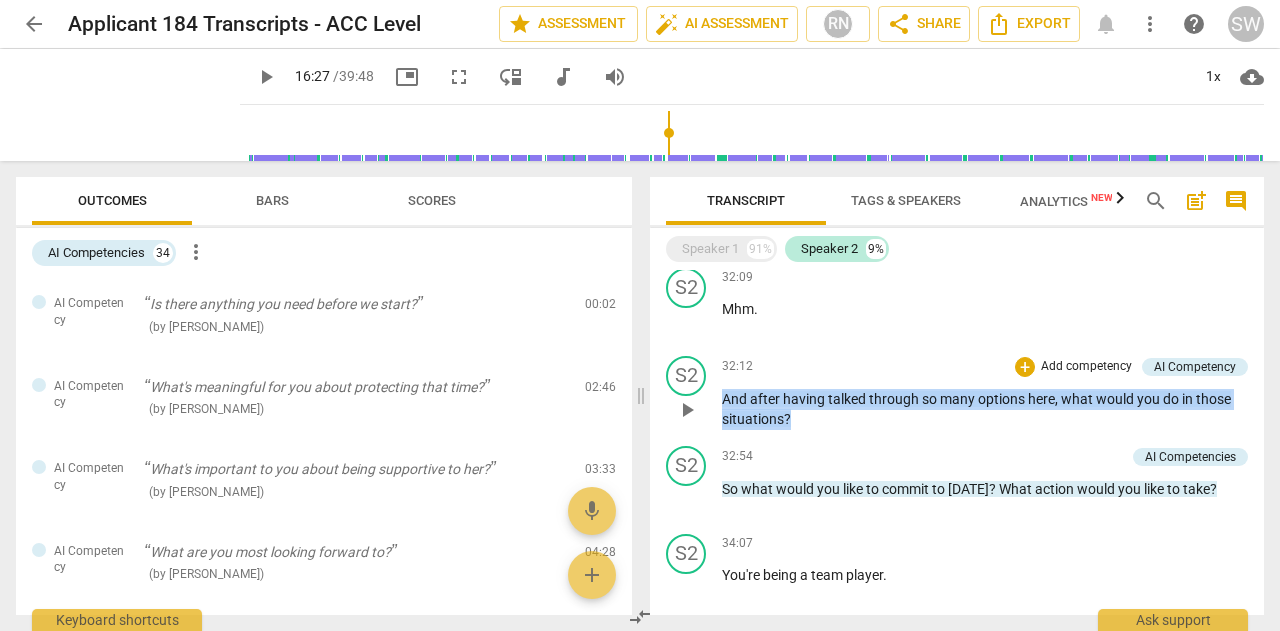 drag, startPoint x: 725, startPoint y: 405, endPoint x: 804, endPoint y: 423, distance: 81.02469 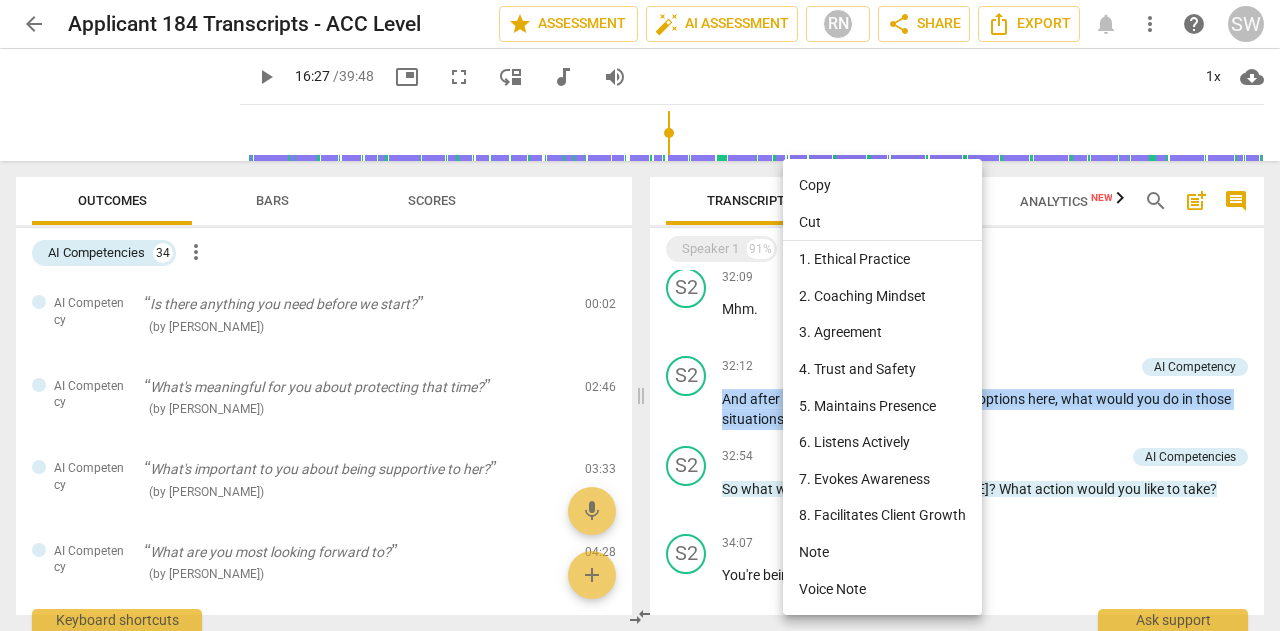 click on "Copy" at bounding box center [882, 185] 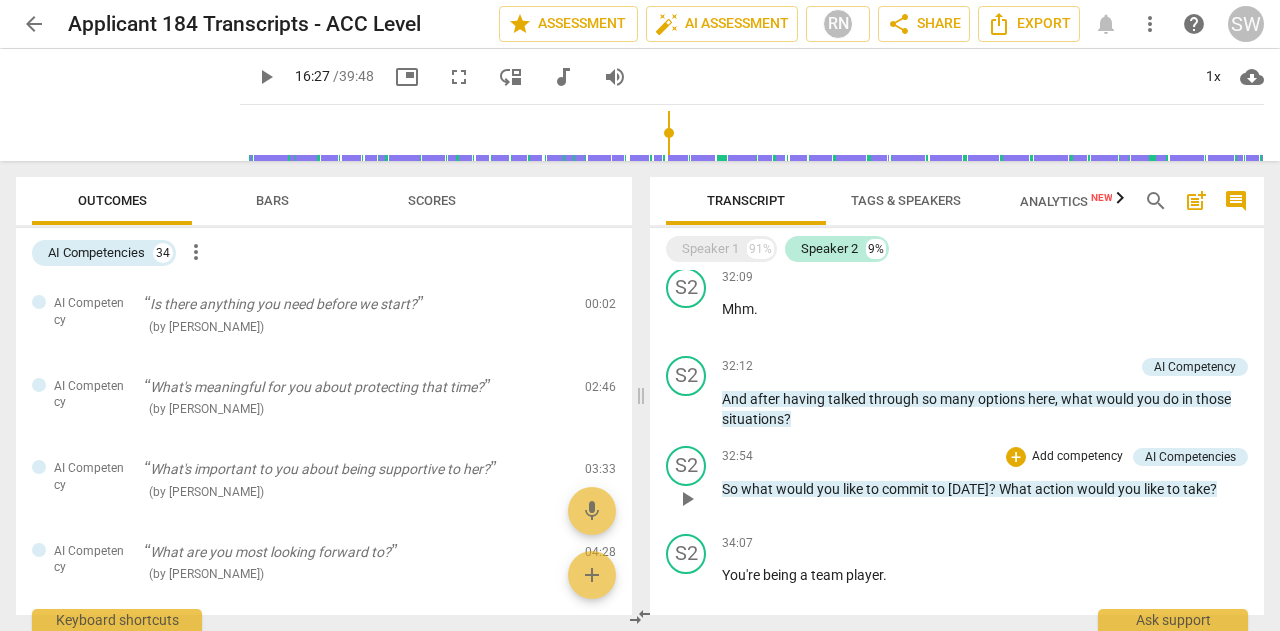 drag, startPoint x: 720, startPoint y: 490, endPoint x: 866, endPoint y: 486, distance: 146.05478 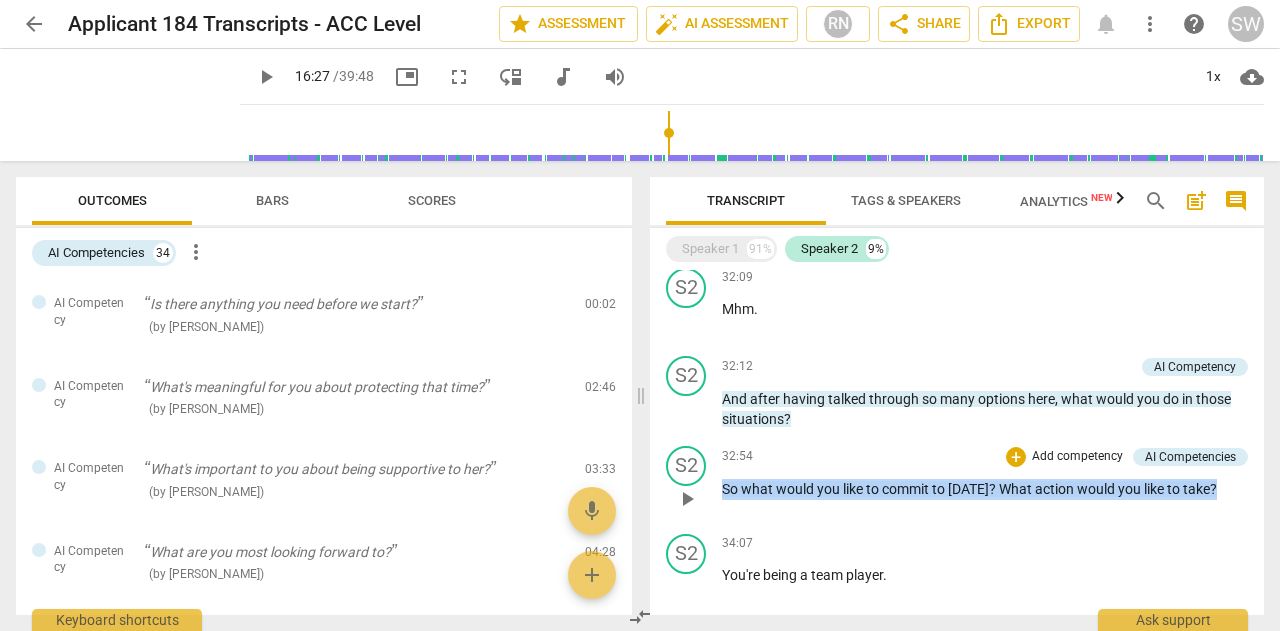 drag, startPoint x: 723, startPoint y: 490, endPoint x: 1217, endPoint y: 486, distance: 494.0162 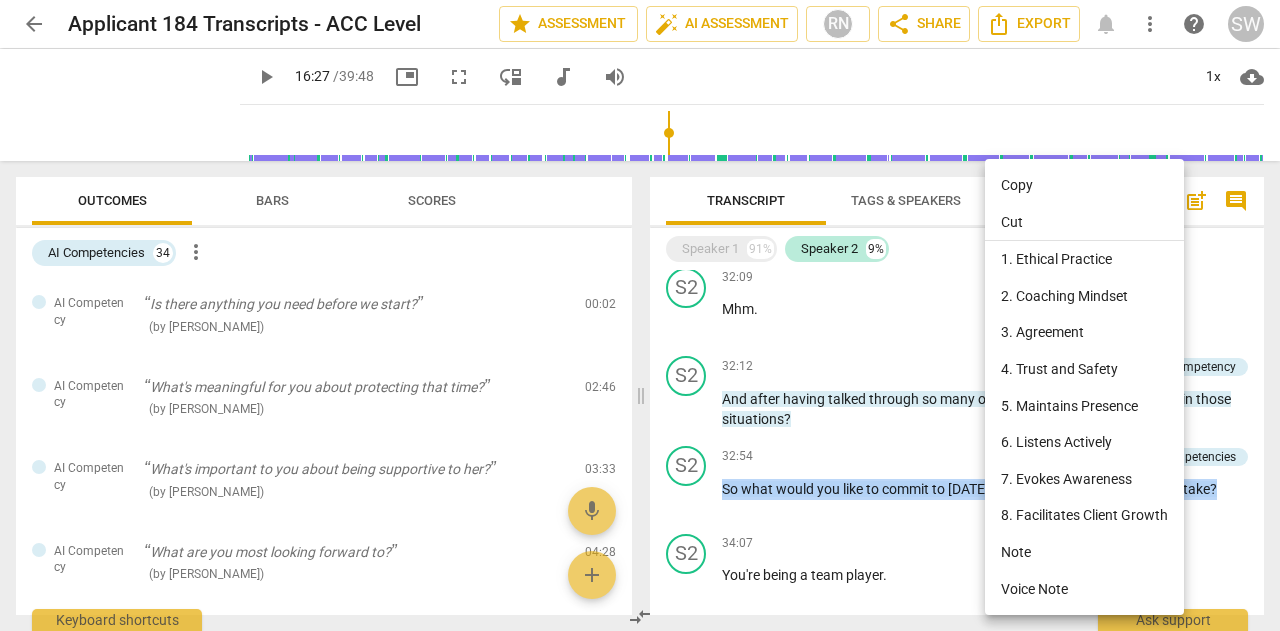 click on "Copy" at bounding box center (1084, 185) 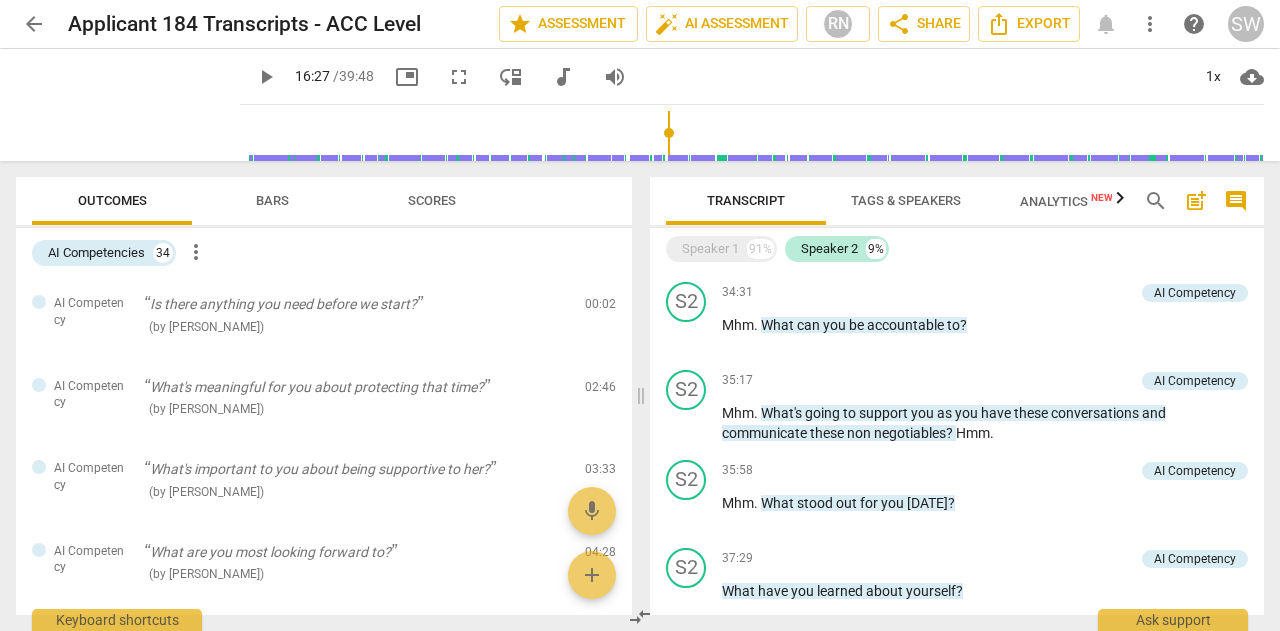 scroll, scrollTop: 3947, scrollLeft: 0, axis: vertical 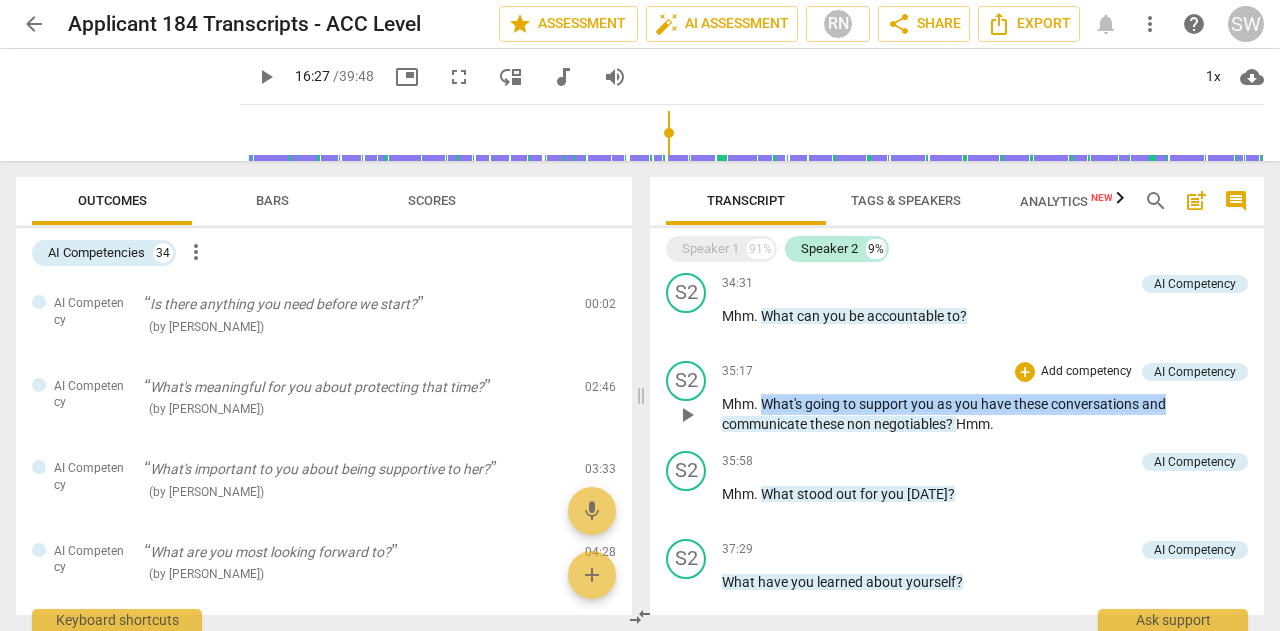 drag, startPoint x: 761, startPoint y: 399, endPoint x: 1178, endPoint y: 401, distance: 417.0048 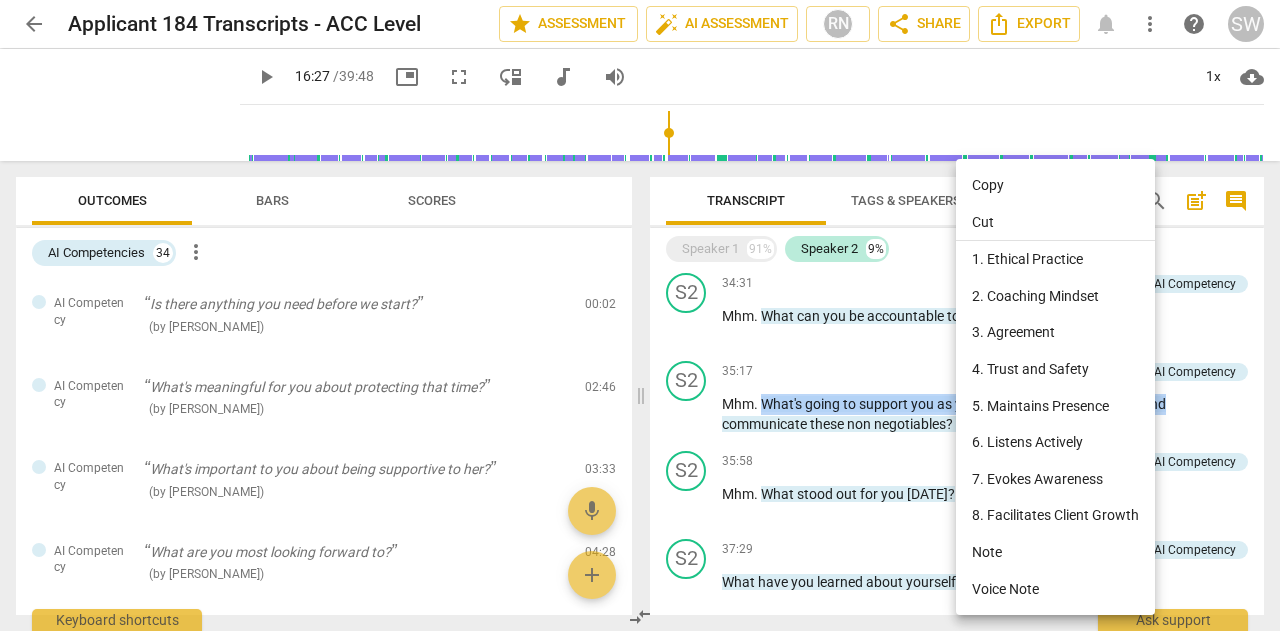 click on "Copy" at bounding box center (1055, 185) 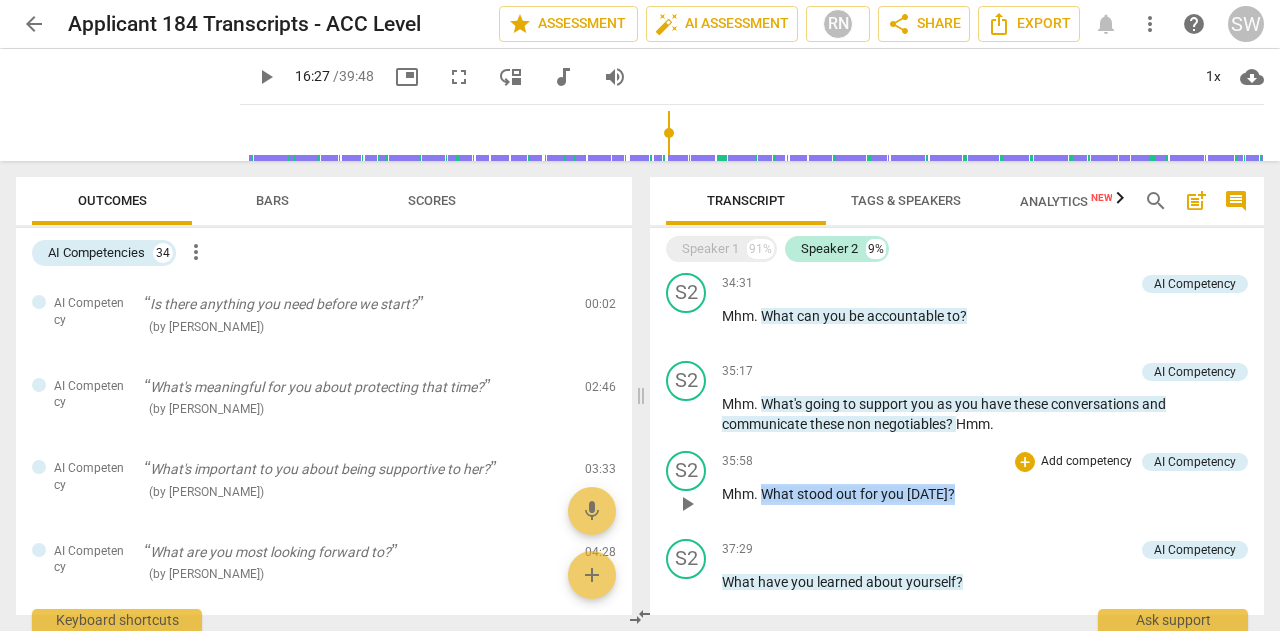 drag, startPoint x: 764, startPoint y: 495, endPoint x: 953, endPoint y: 489, distance: 189.09521 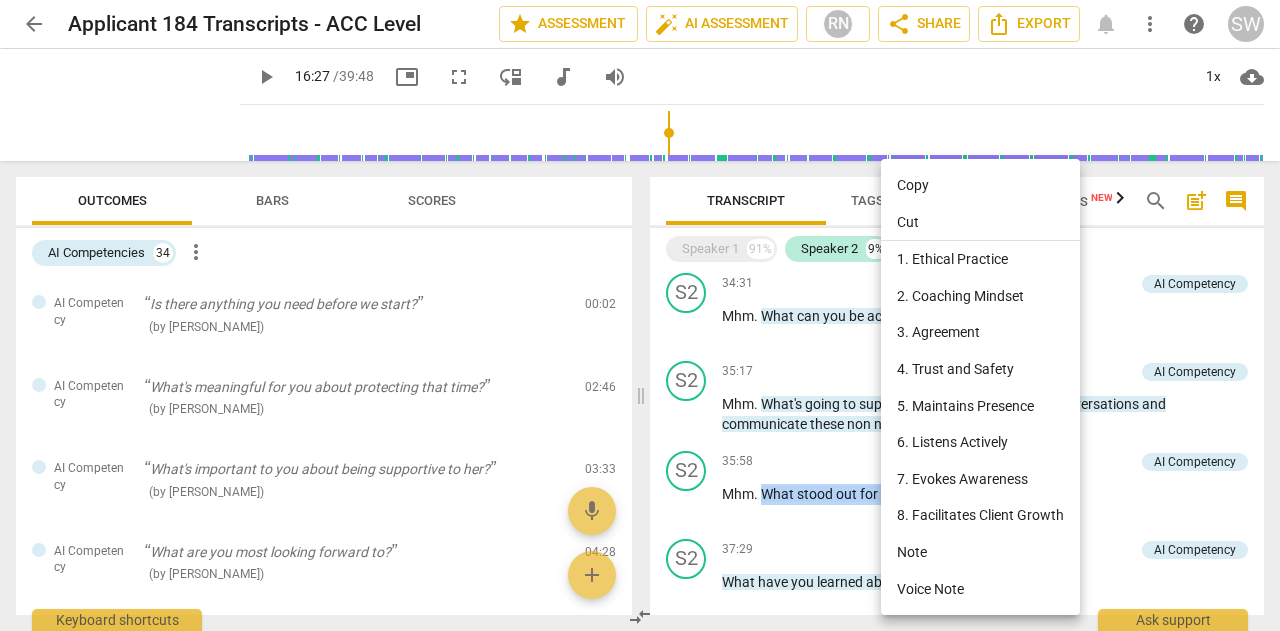 click on "Copy" at bounding box center (980, 185) 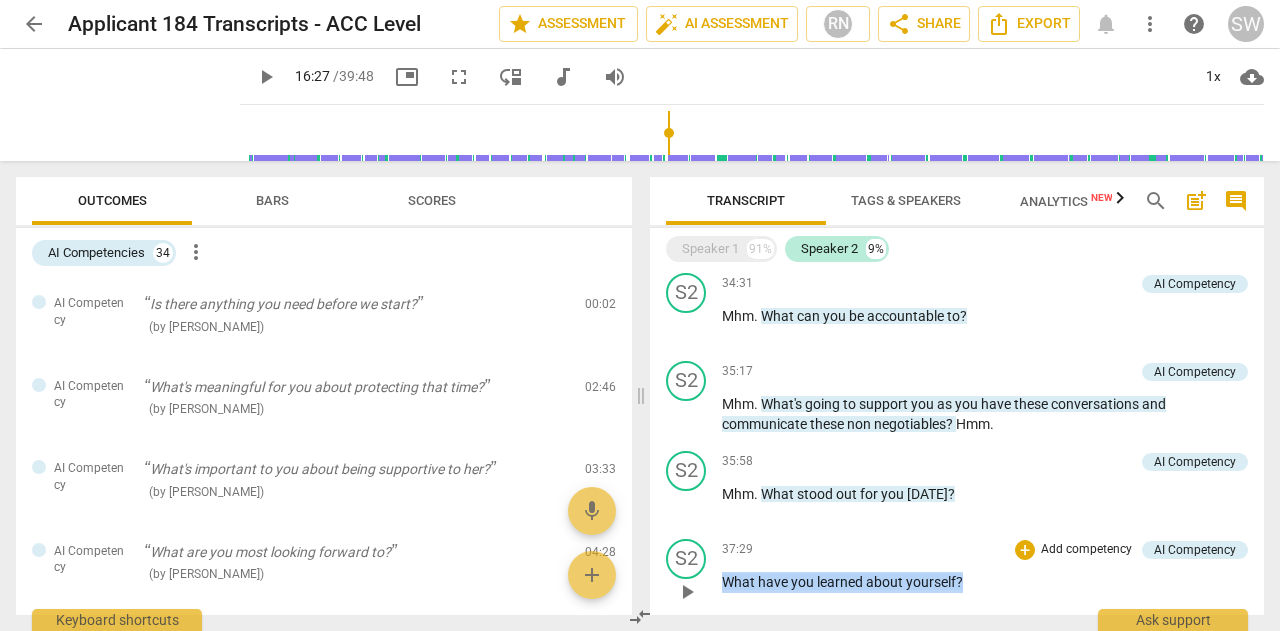 drag, startPoint x: 724, startPoint y: 579, endPoint x: 968, endPoint y: 567, distance: 244.2949 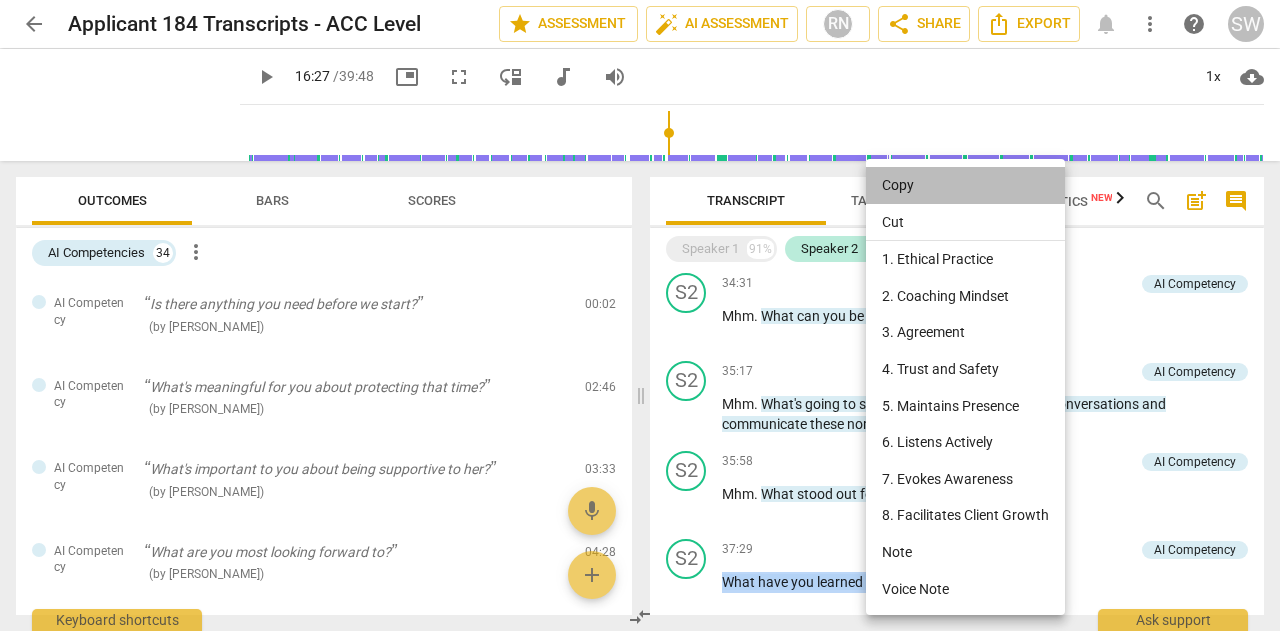 click on "Copy" at bounding box center [965, 185] 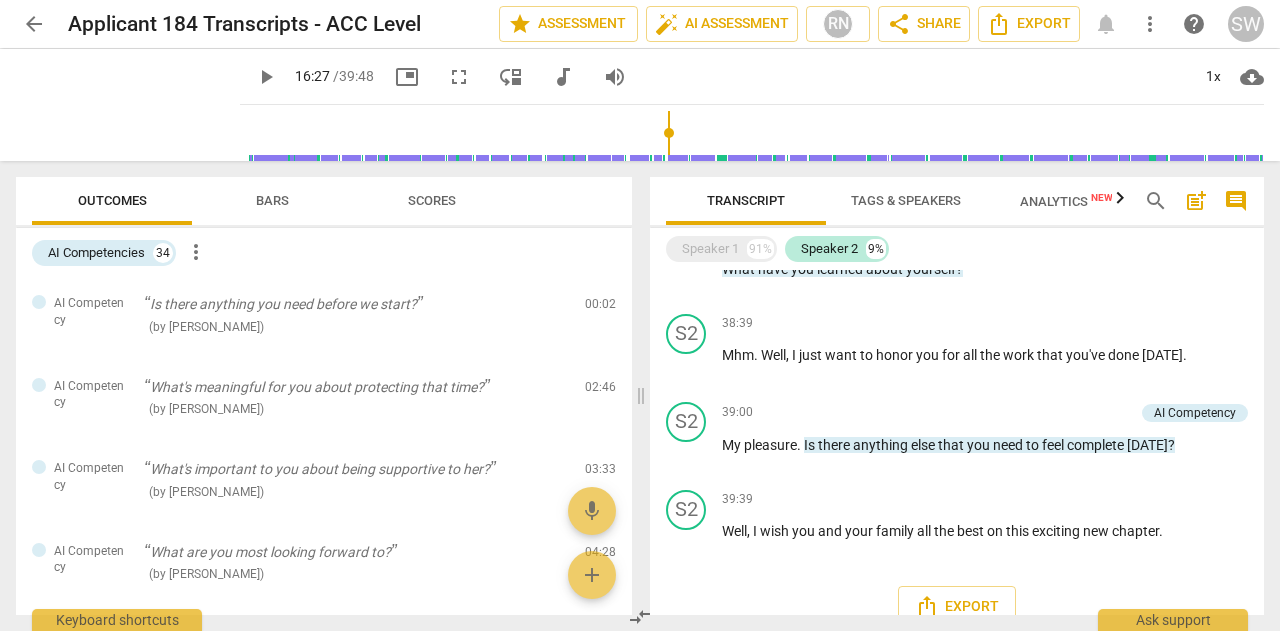 scroll, scrollTop: 4269, scrollLeft: 0, axis: vertical 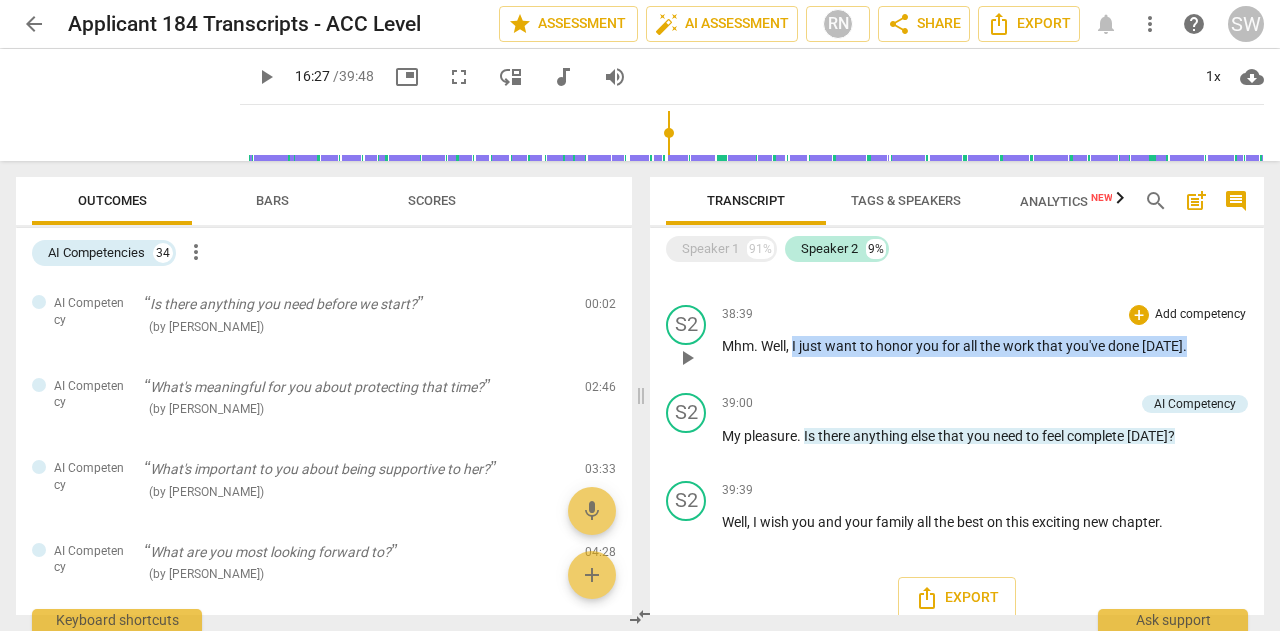 drag, startPoint x: 794, startPoint y: 346, endPoint x: 1237, endPoint y: 341, distance: 443.02823 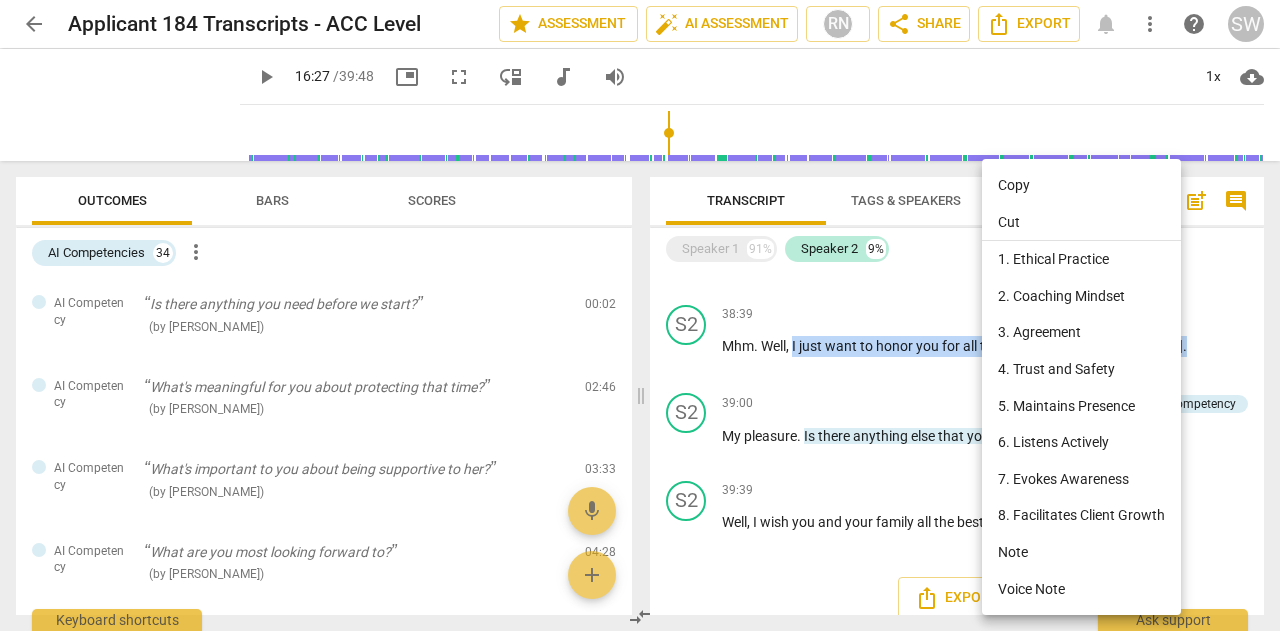 click on "Copy" at bounding box center (1081, 185) 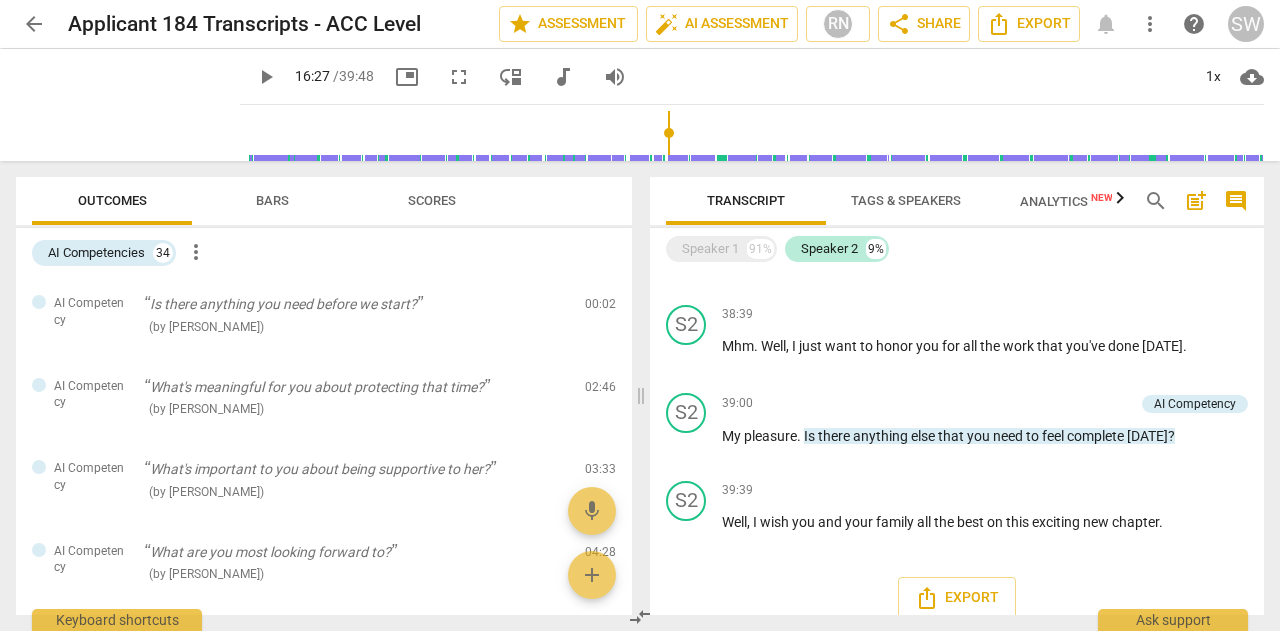 type on "988" 